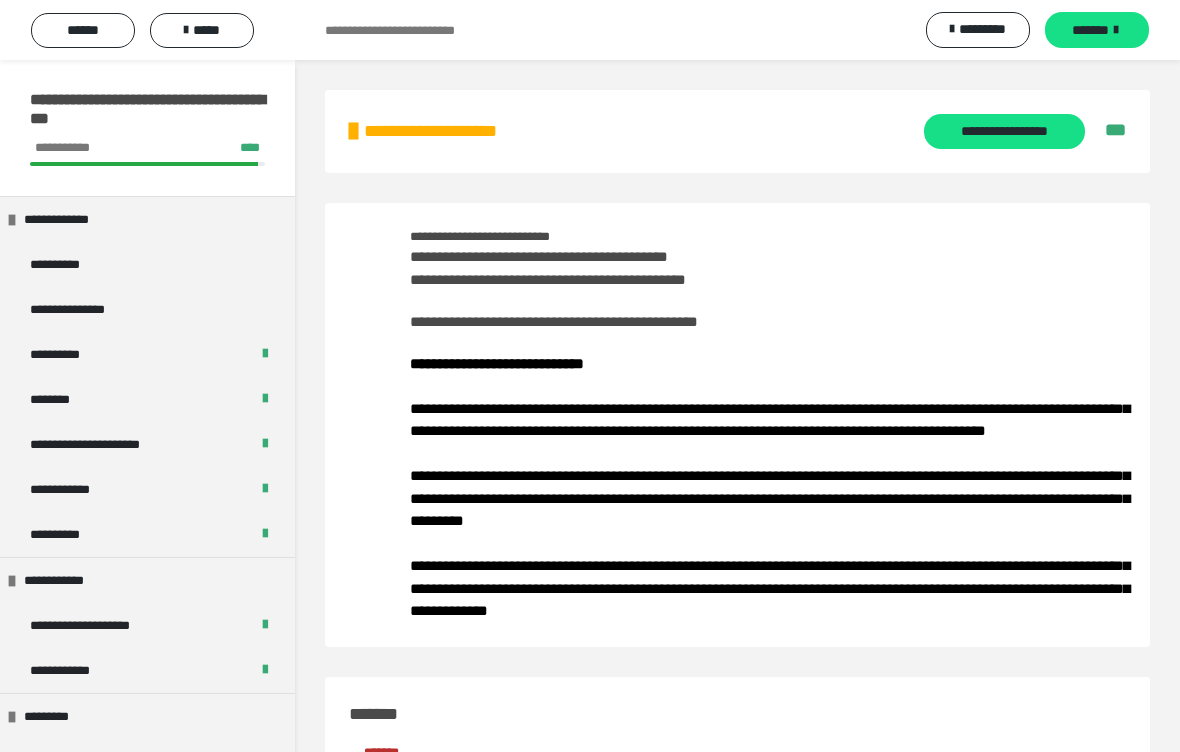 scroll, scrollTop: 1881, scrollLeft: 0, axis: vertical 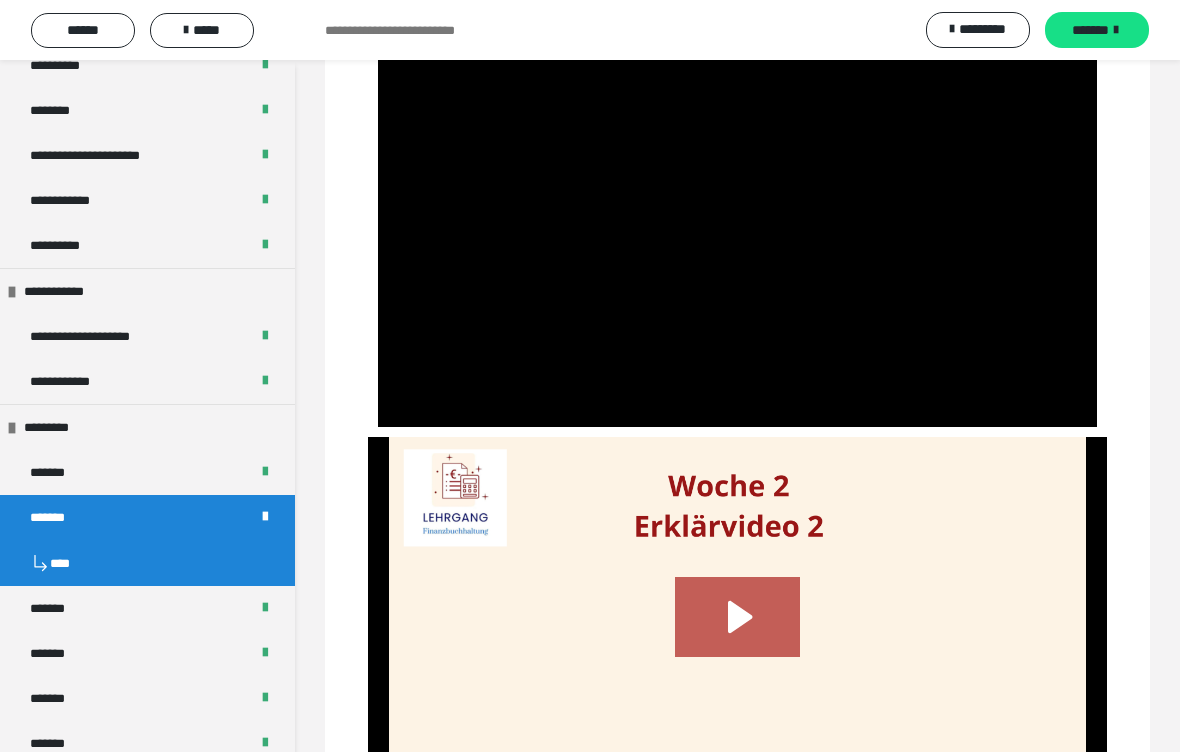 click at bounding box center [737, 225] 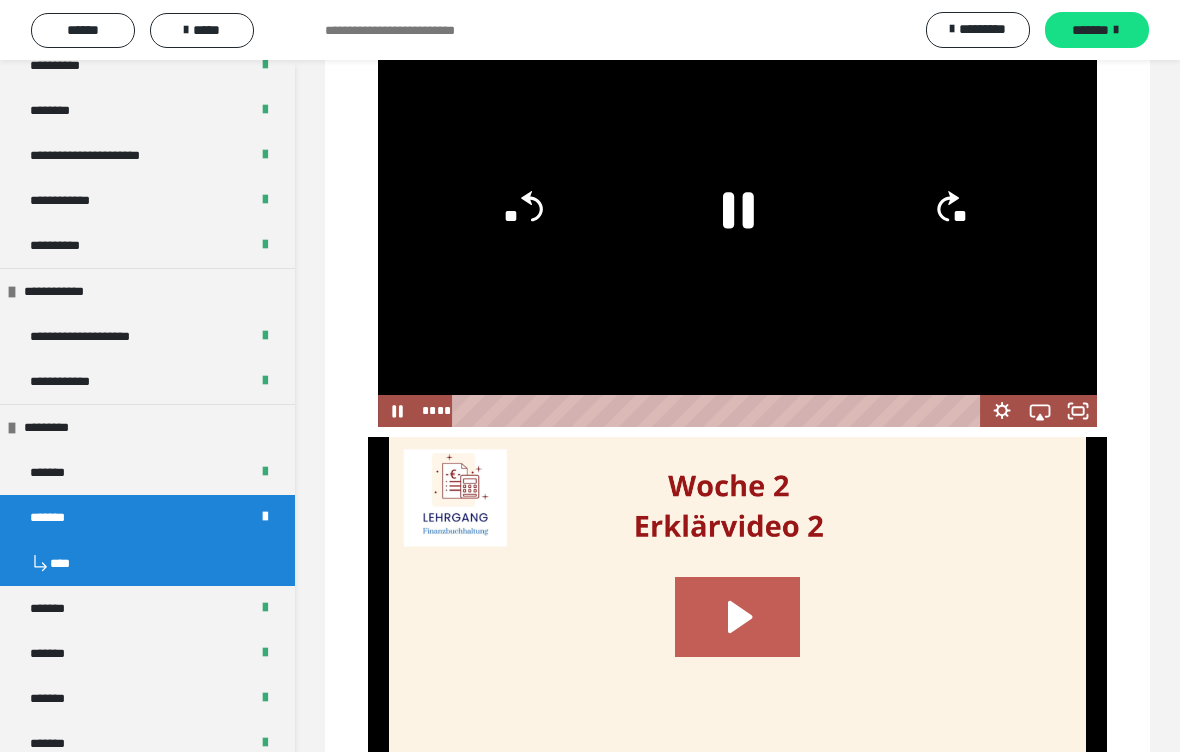 click 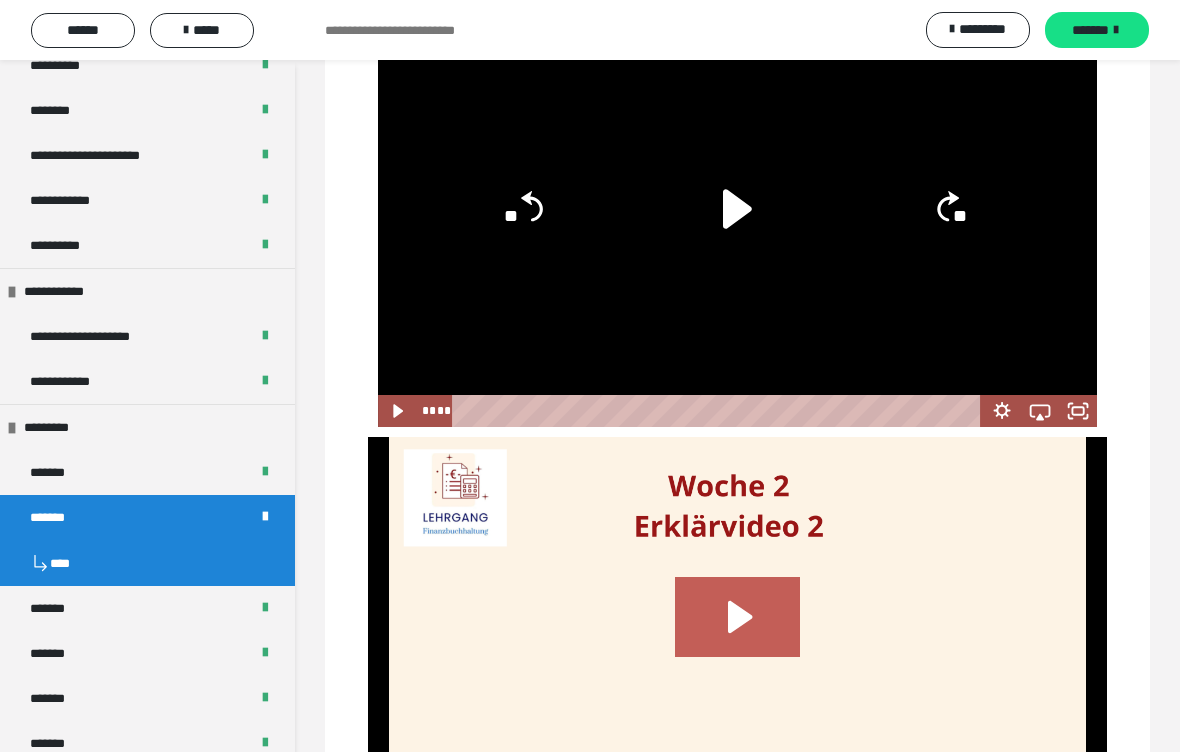 click on "**" 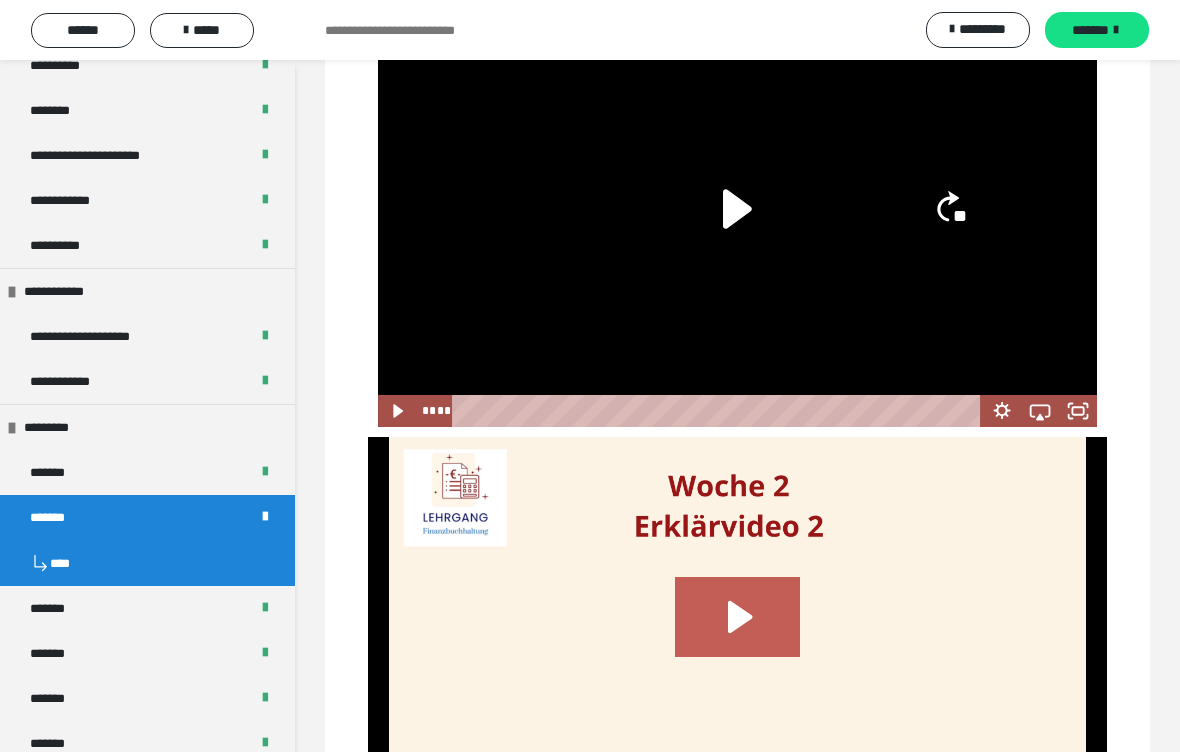 click on "**" 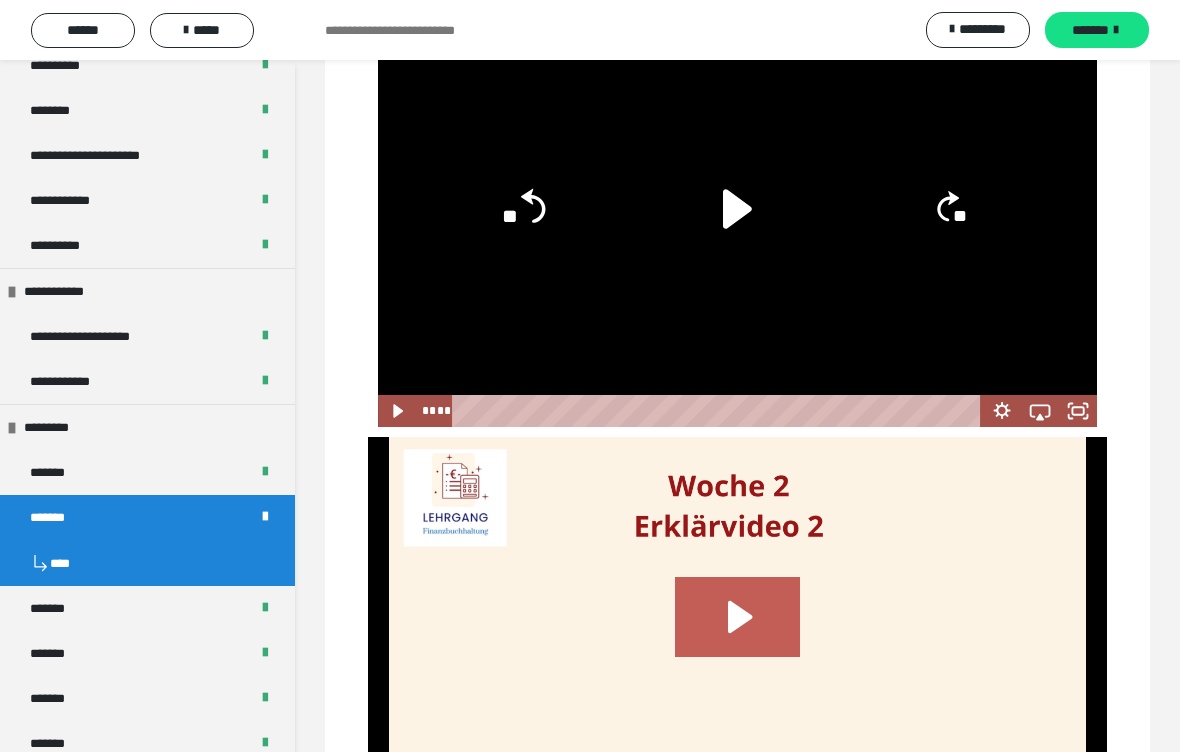 click on "**" 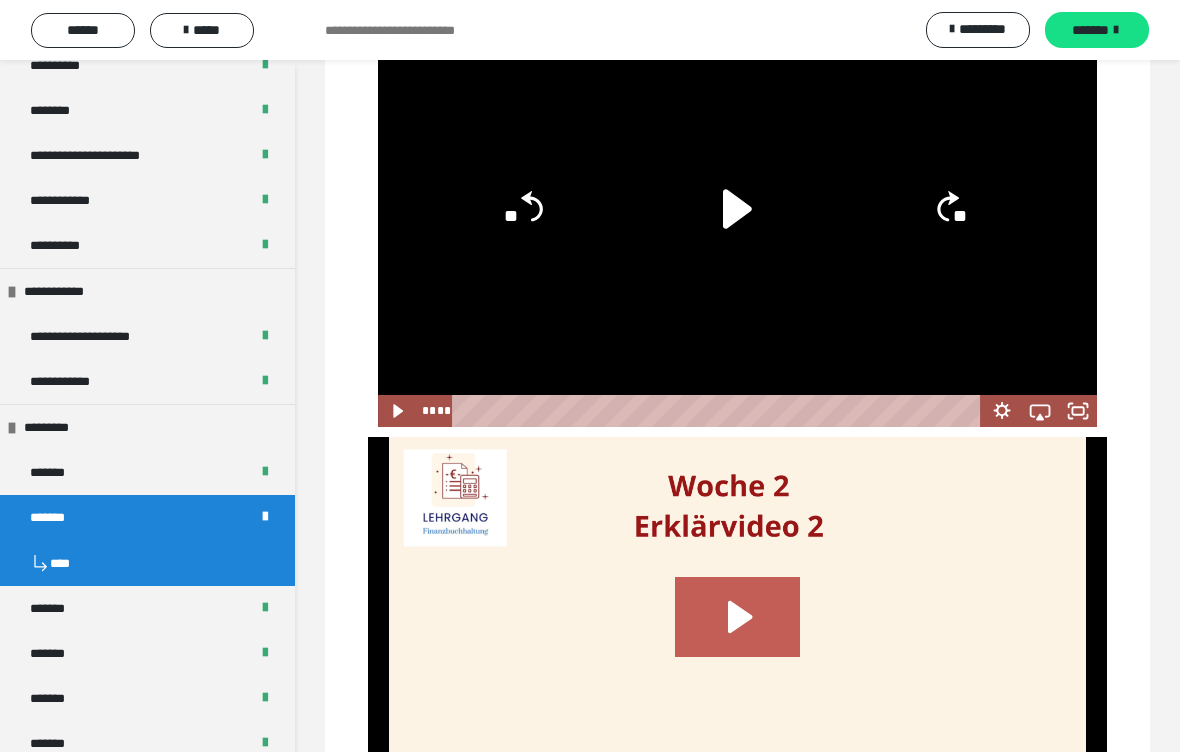 click on "**" 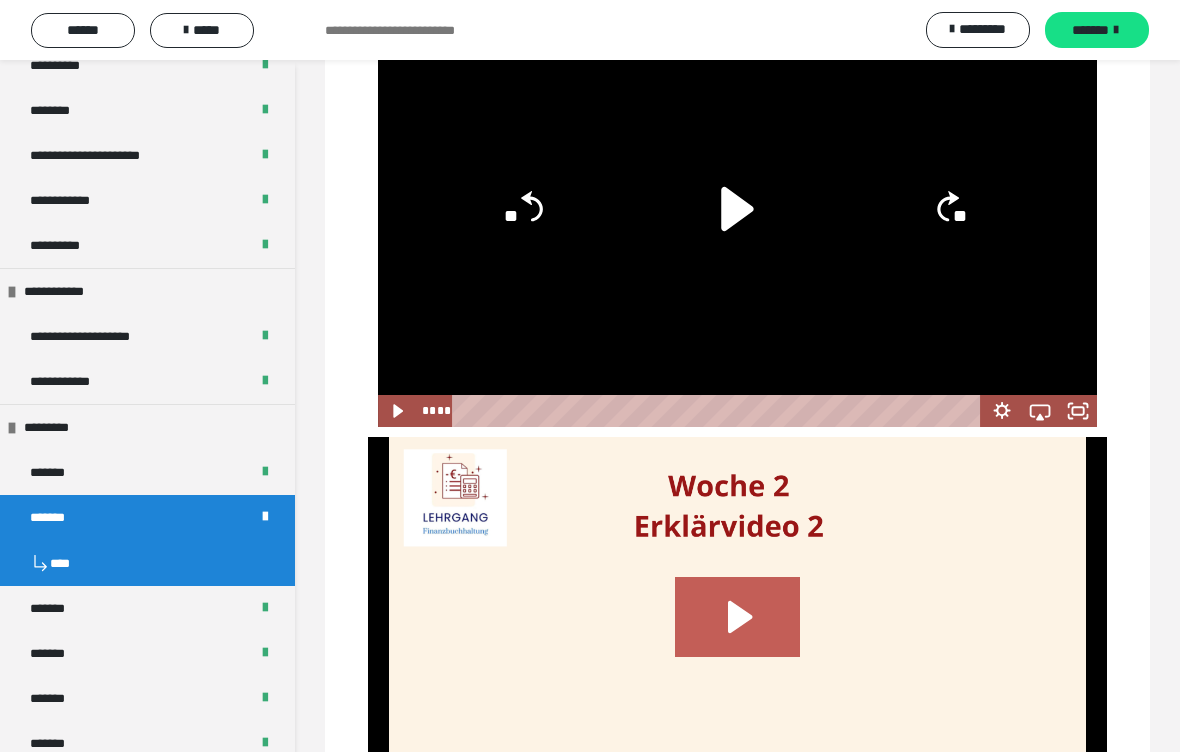 click 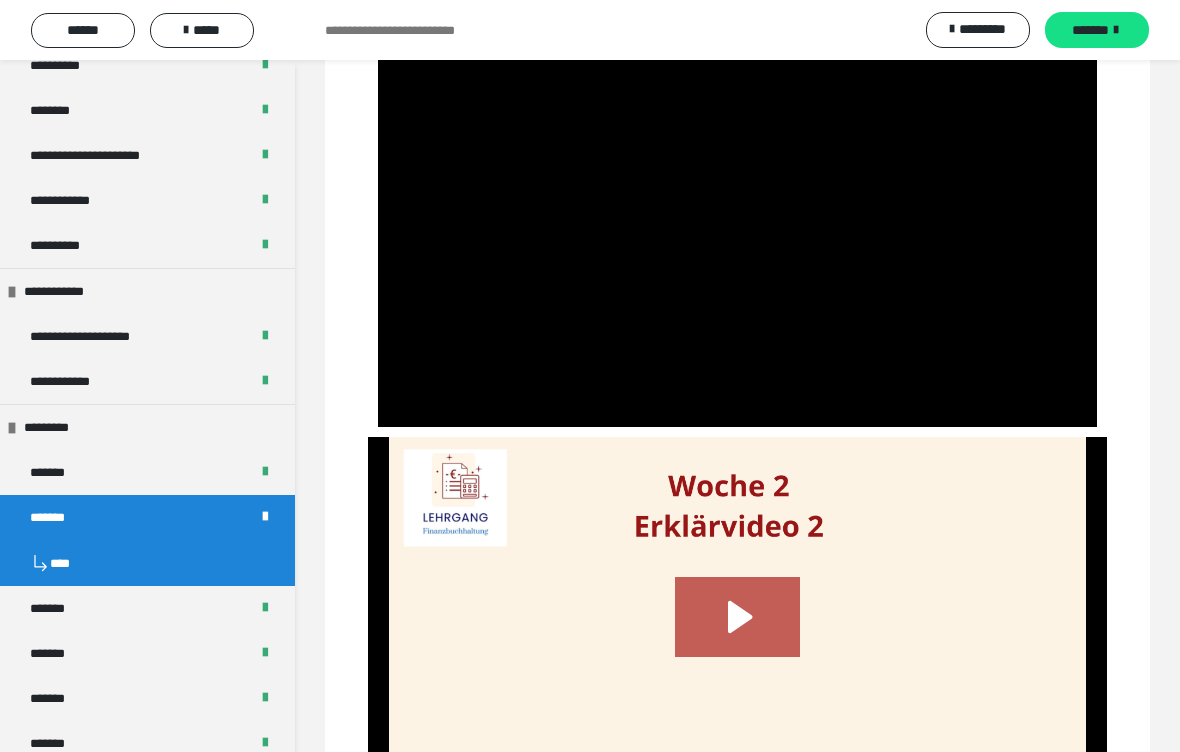 click at bounding box center [737, 225] 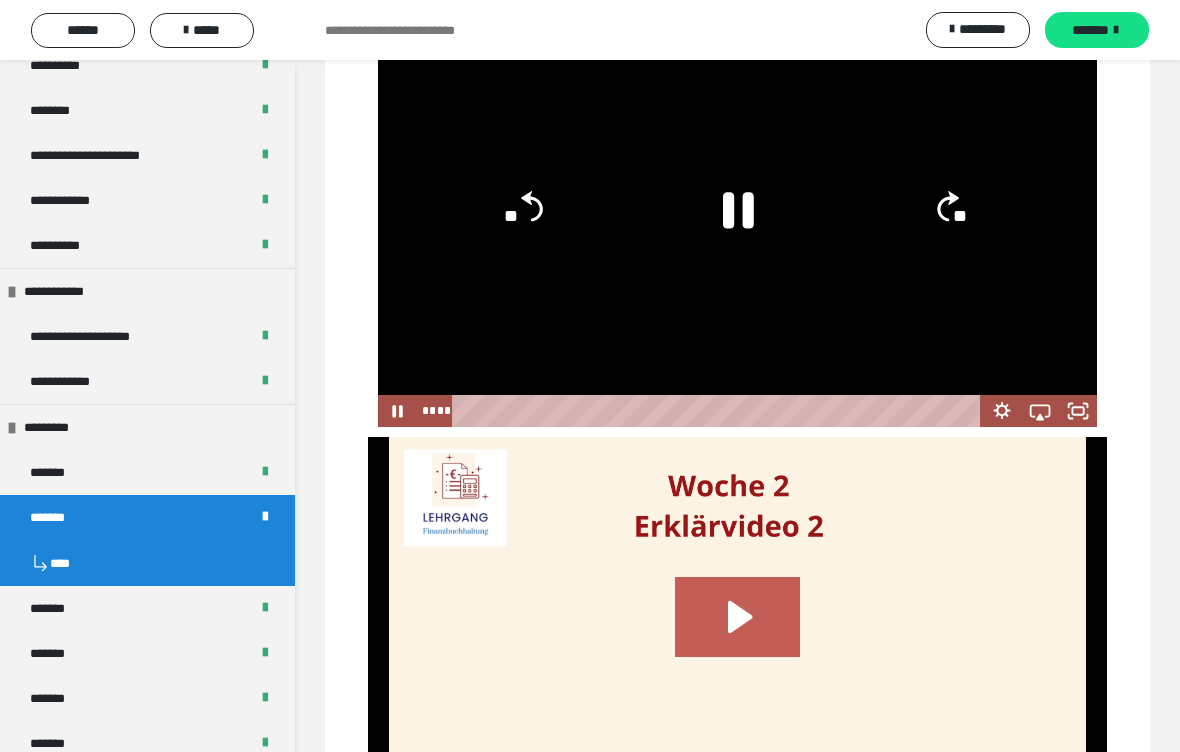 click 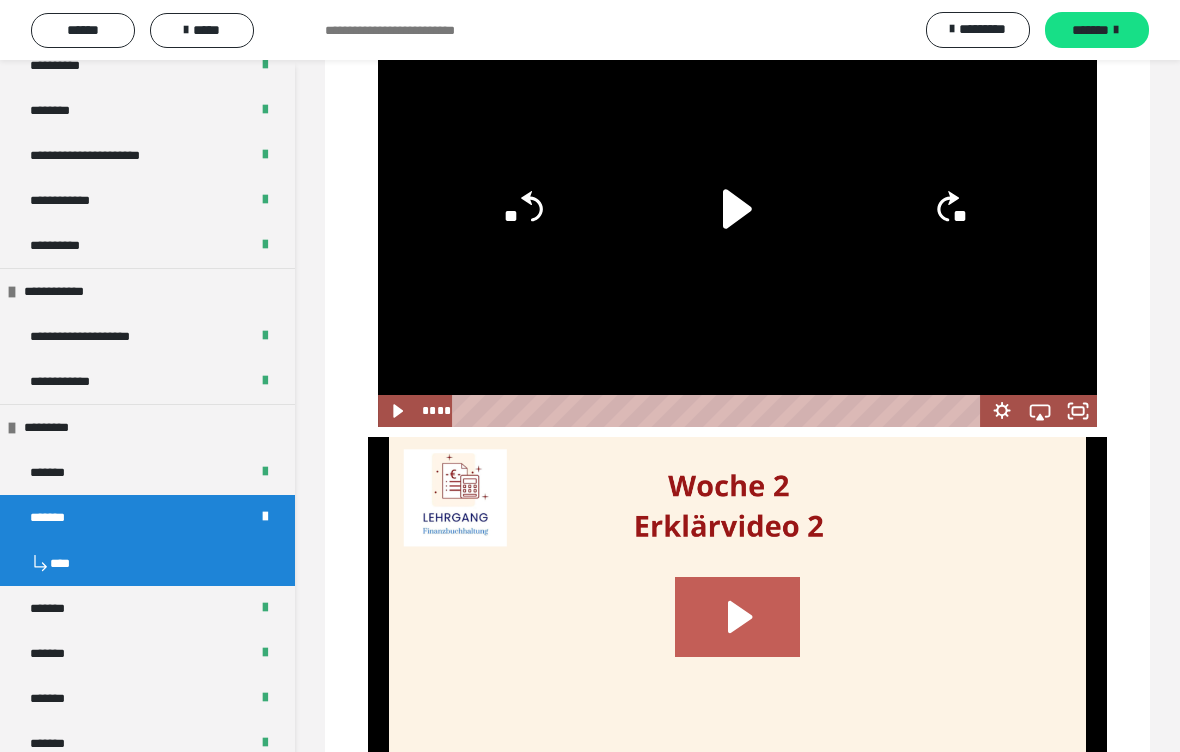 click 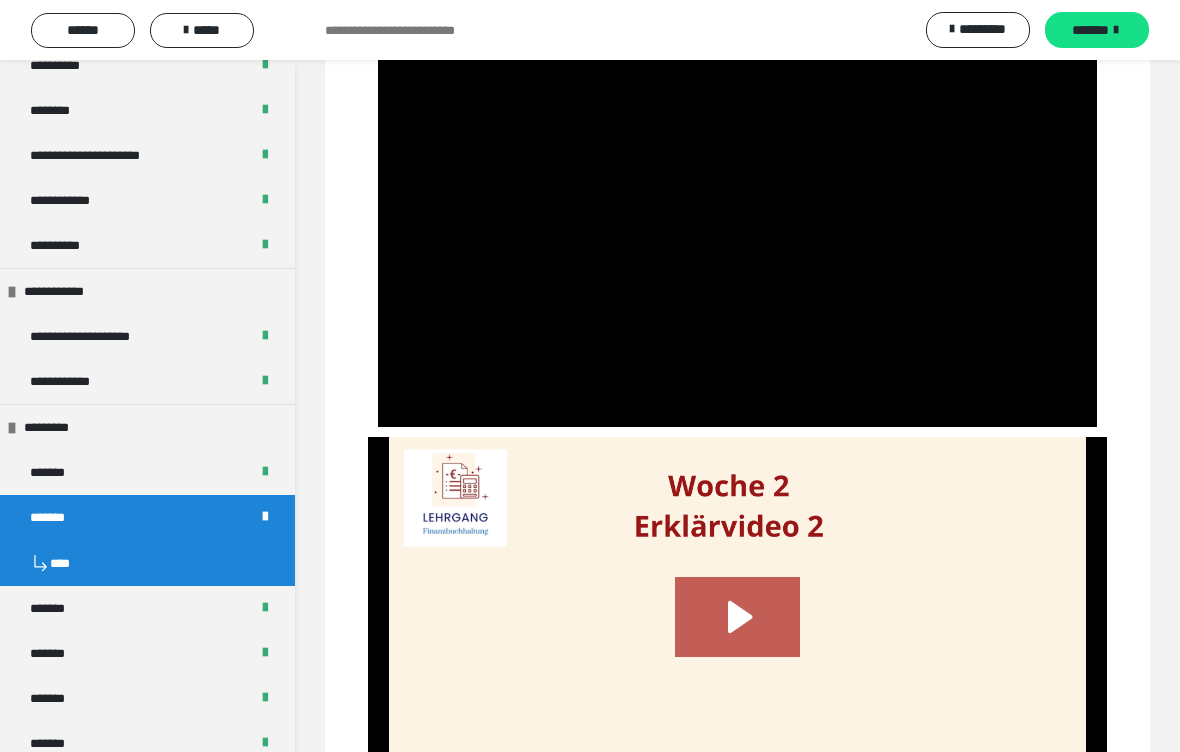 click at bounding box center (737, 225) 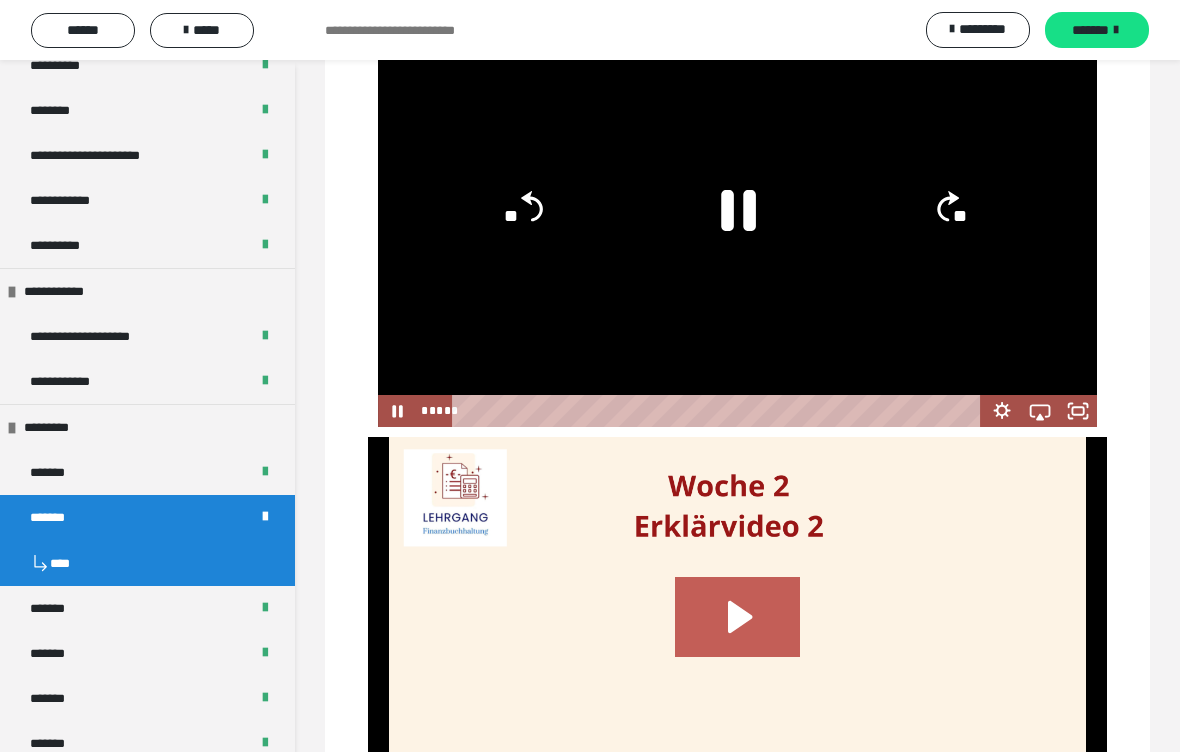 click 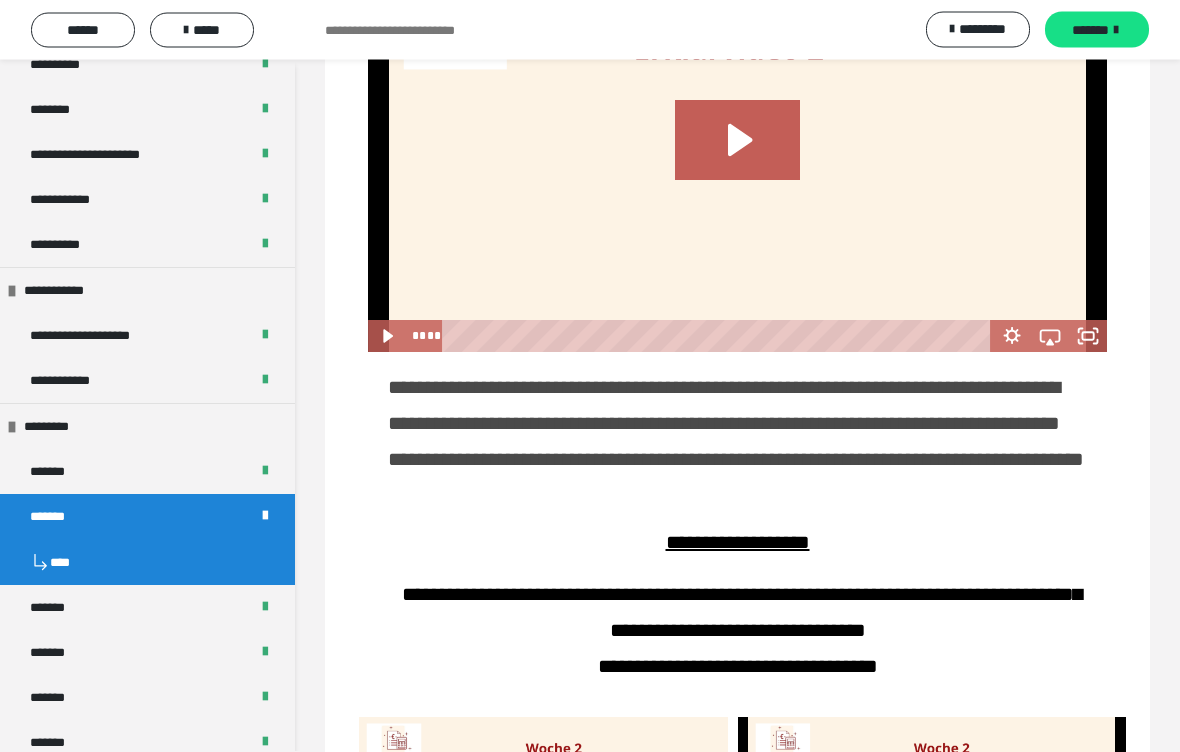 scroll, scrollTop: 2358, scrollLeft: 0, axis: vertical 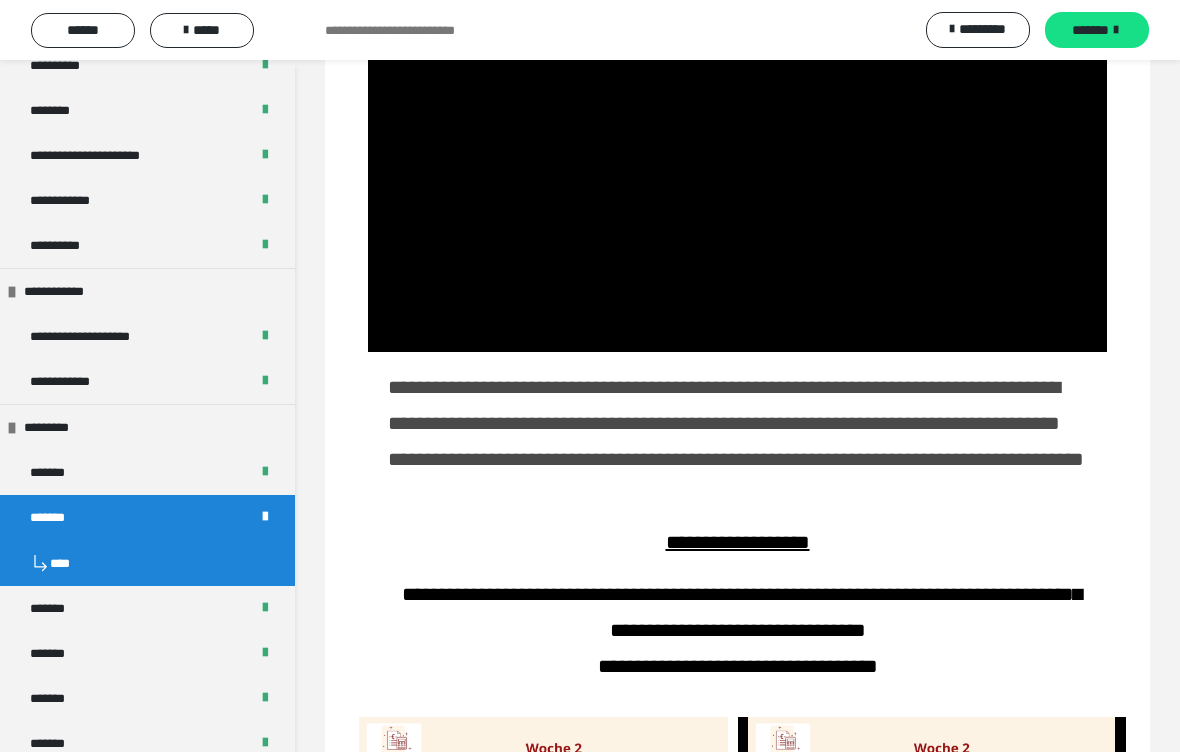click at bounding box center [737, 156] 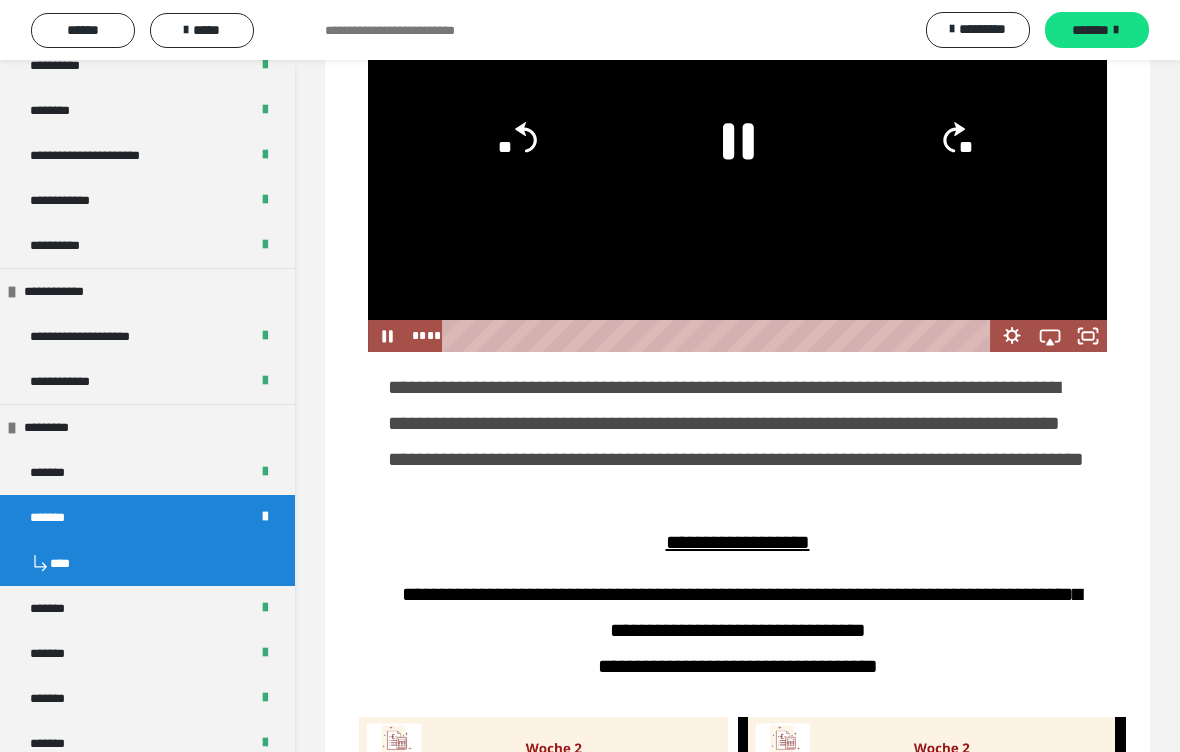 click 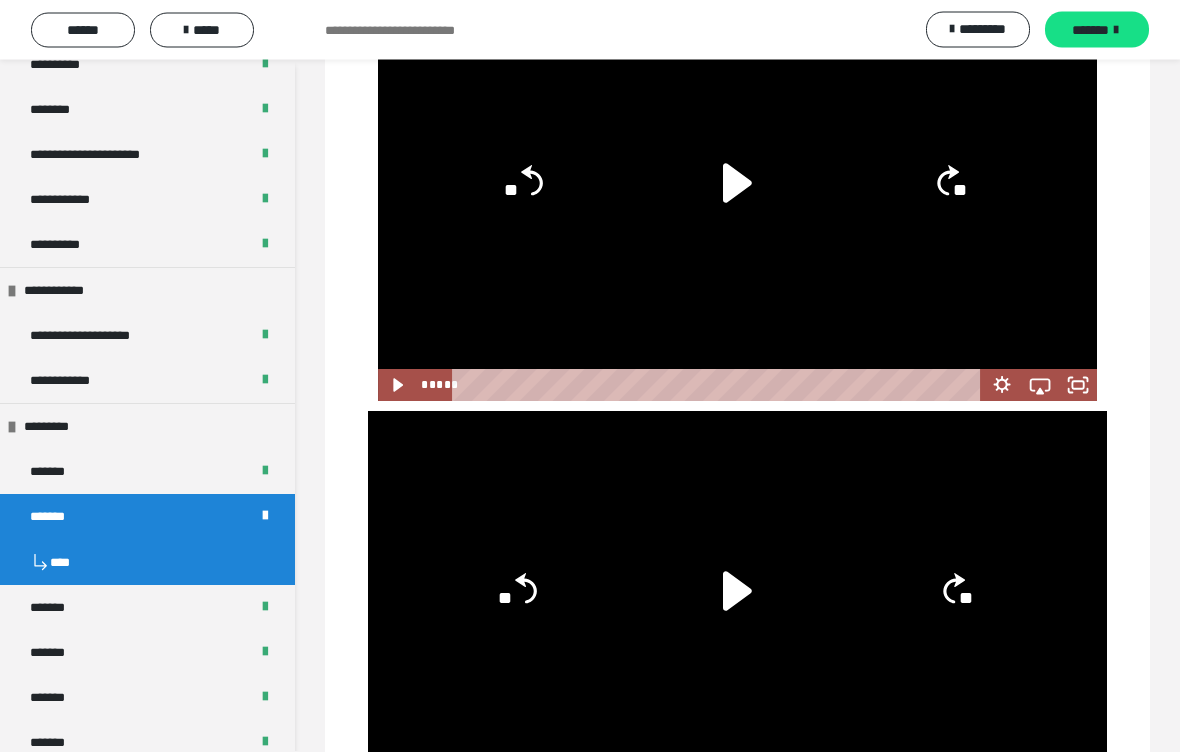 scroll, scrollTop: 1907, scrollLeft: 0, axis: vertical 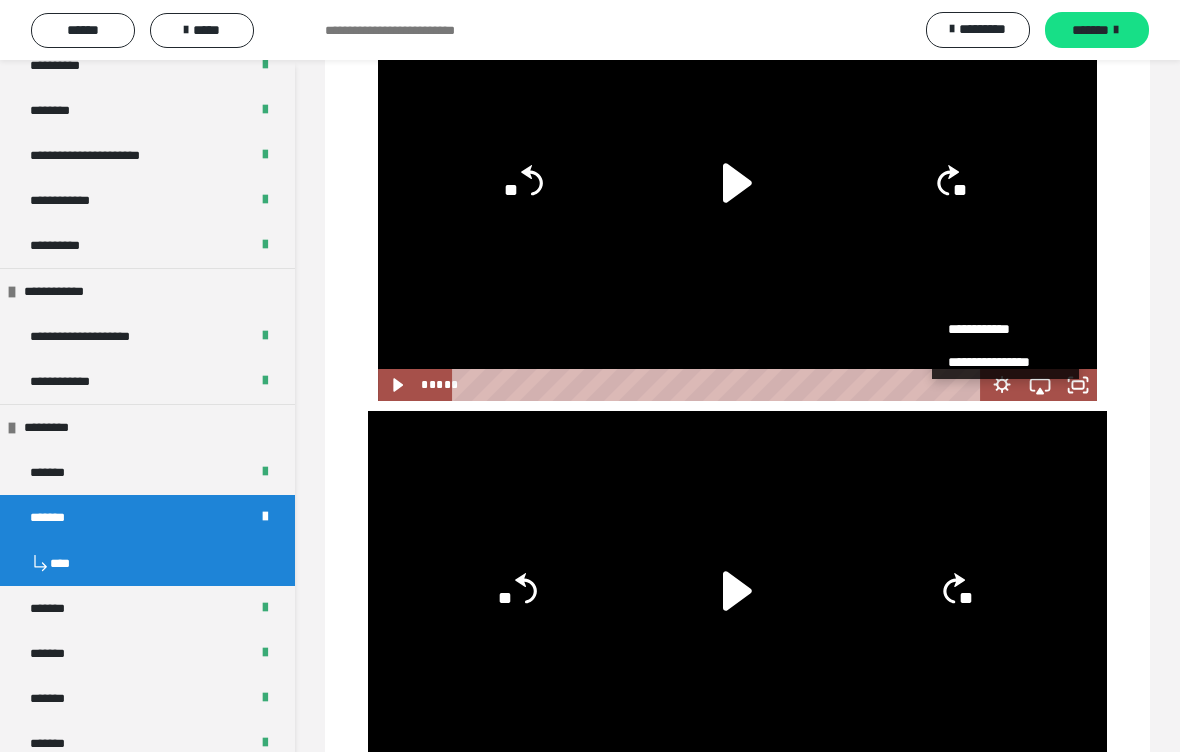 click 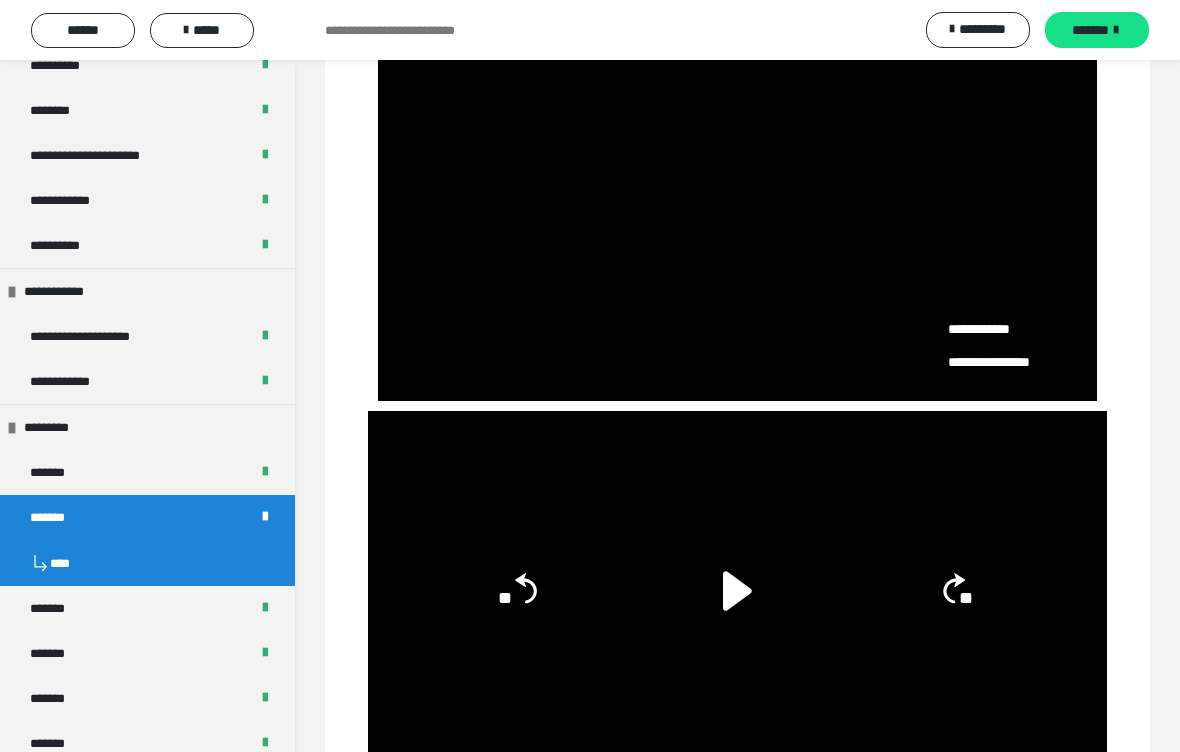 click at bounding box center [737, 199] 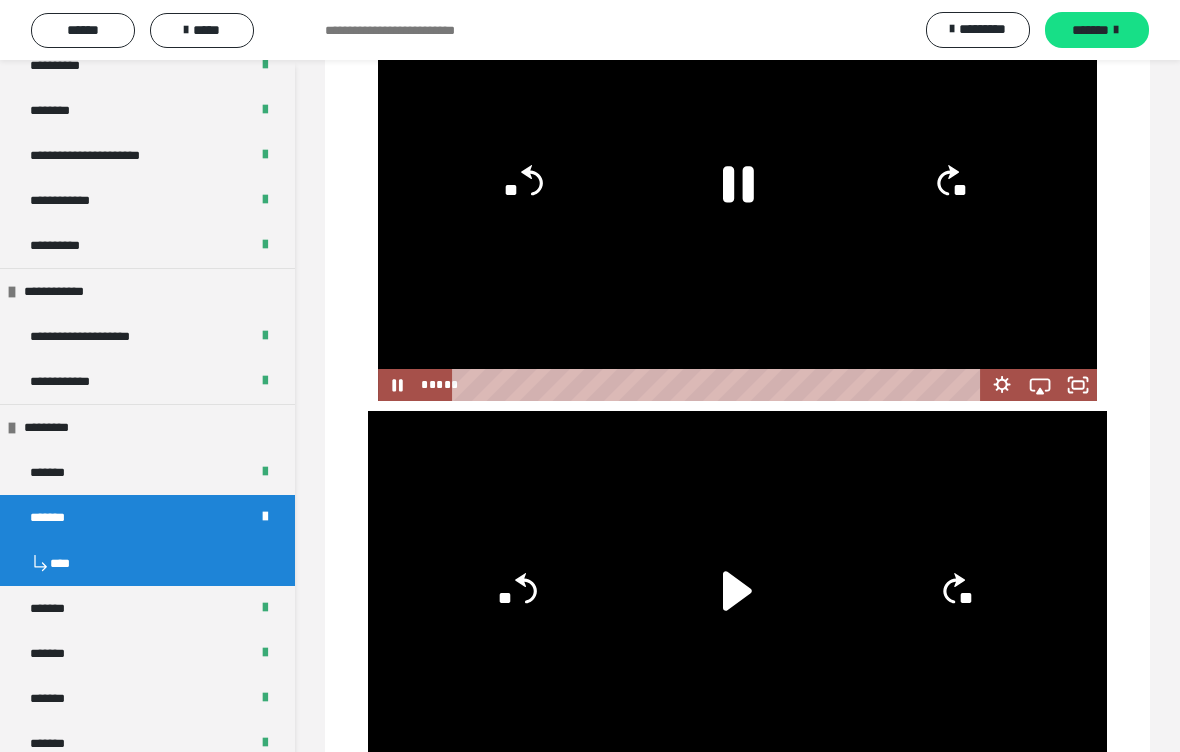 click 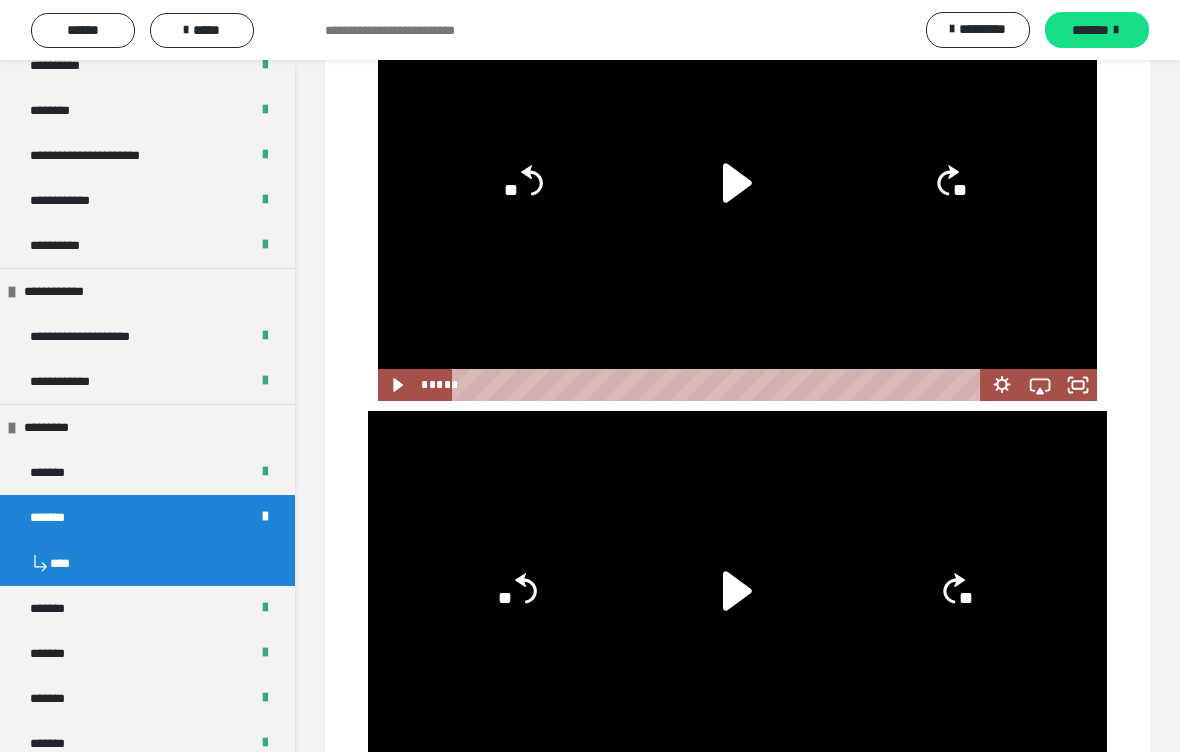 click at bounding box center [737, 607] 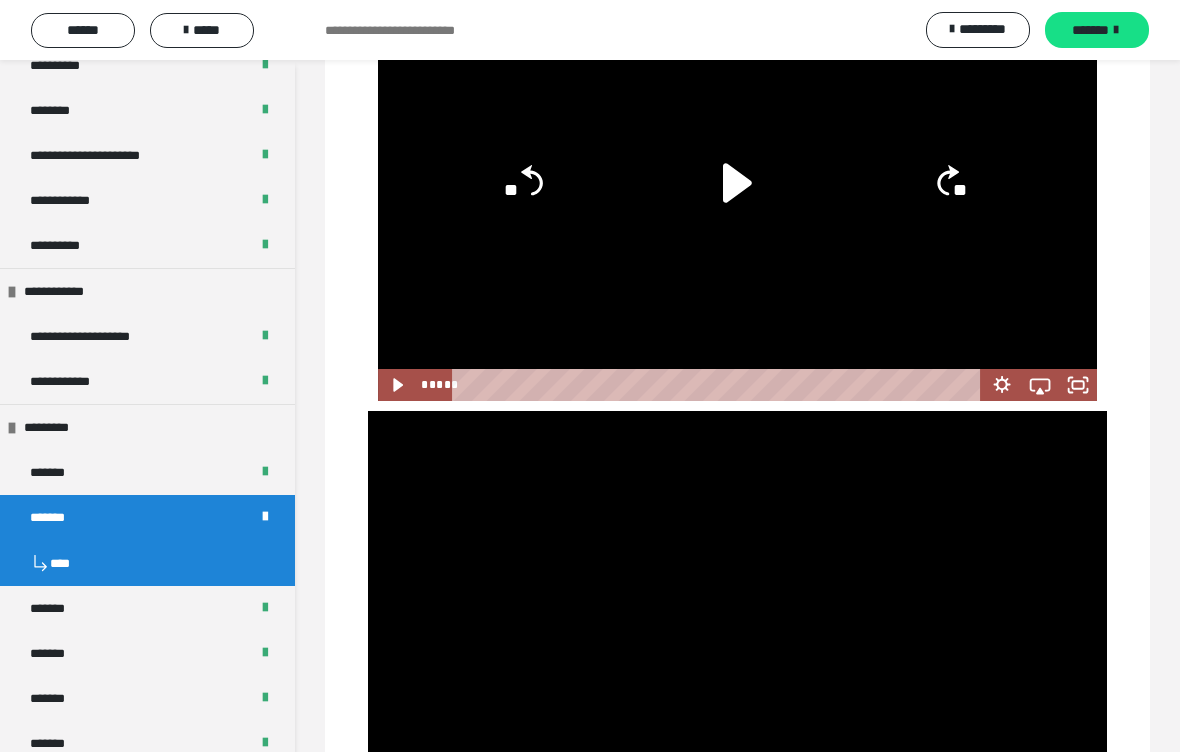 click at bounding box center [737, 199] 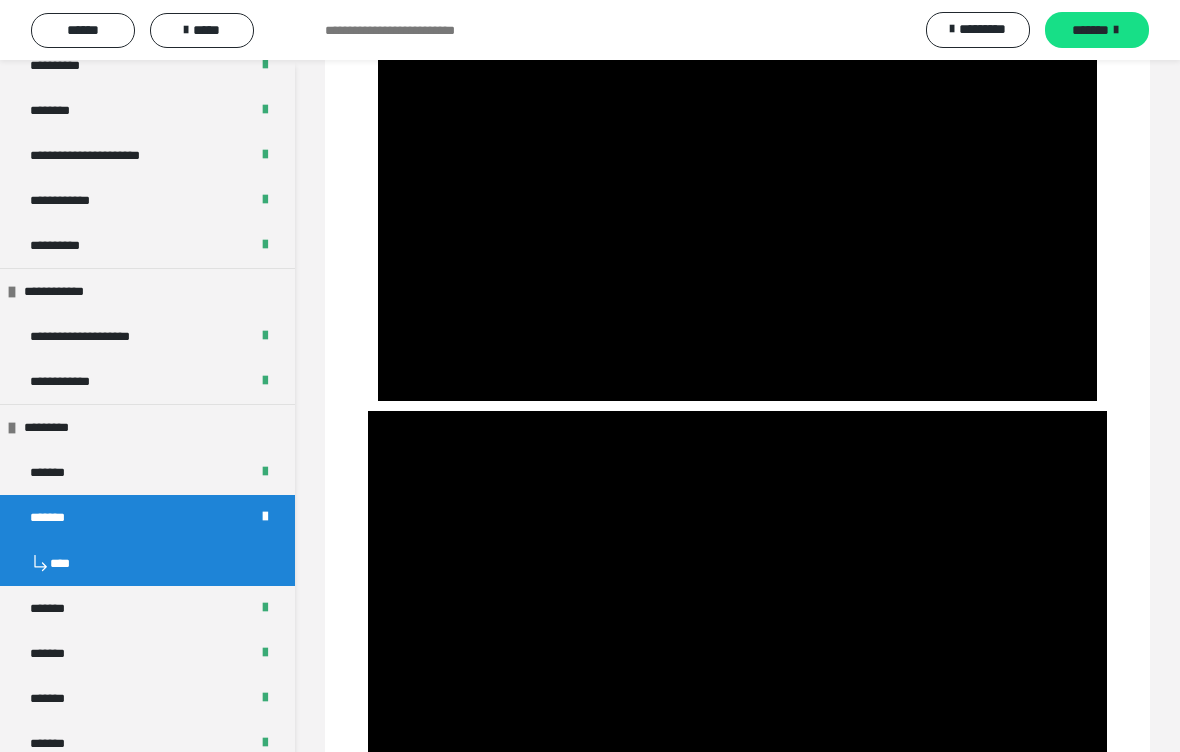 click at bounding box center [737, 199] 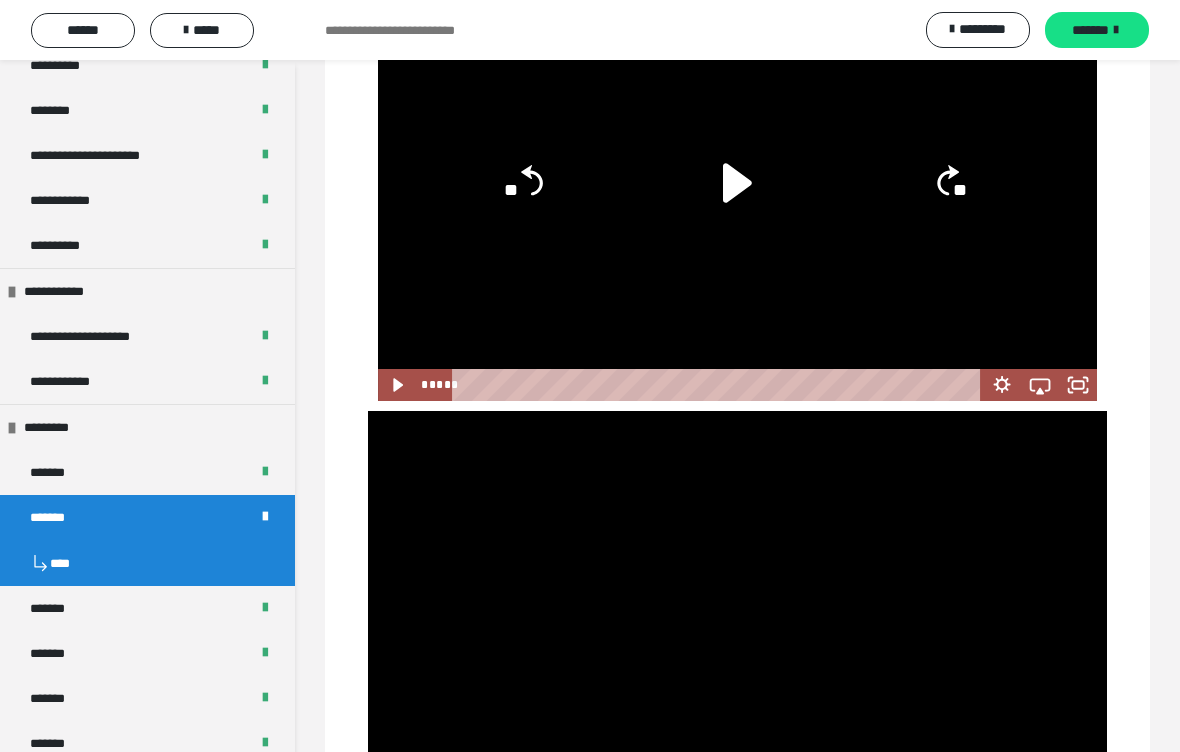 click 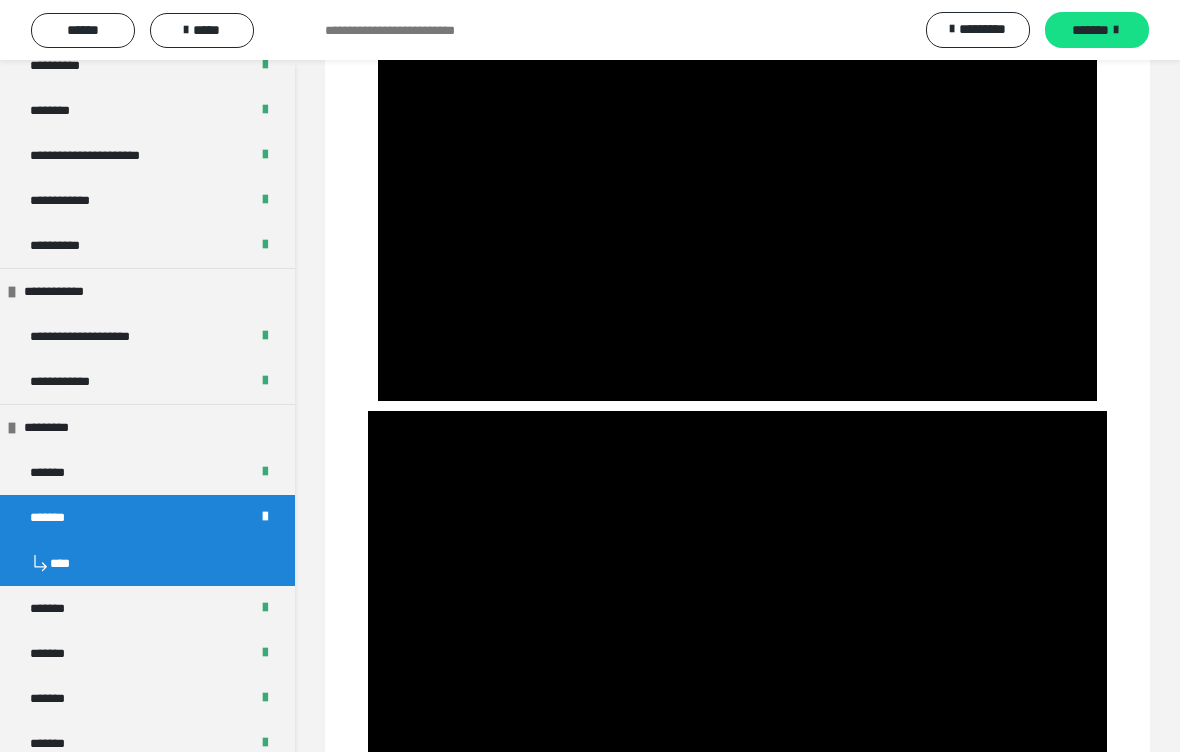 click at bounding box center (737, 199) 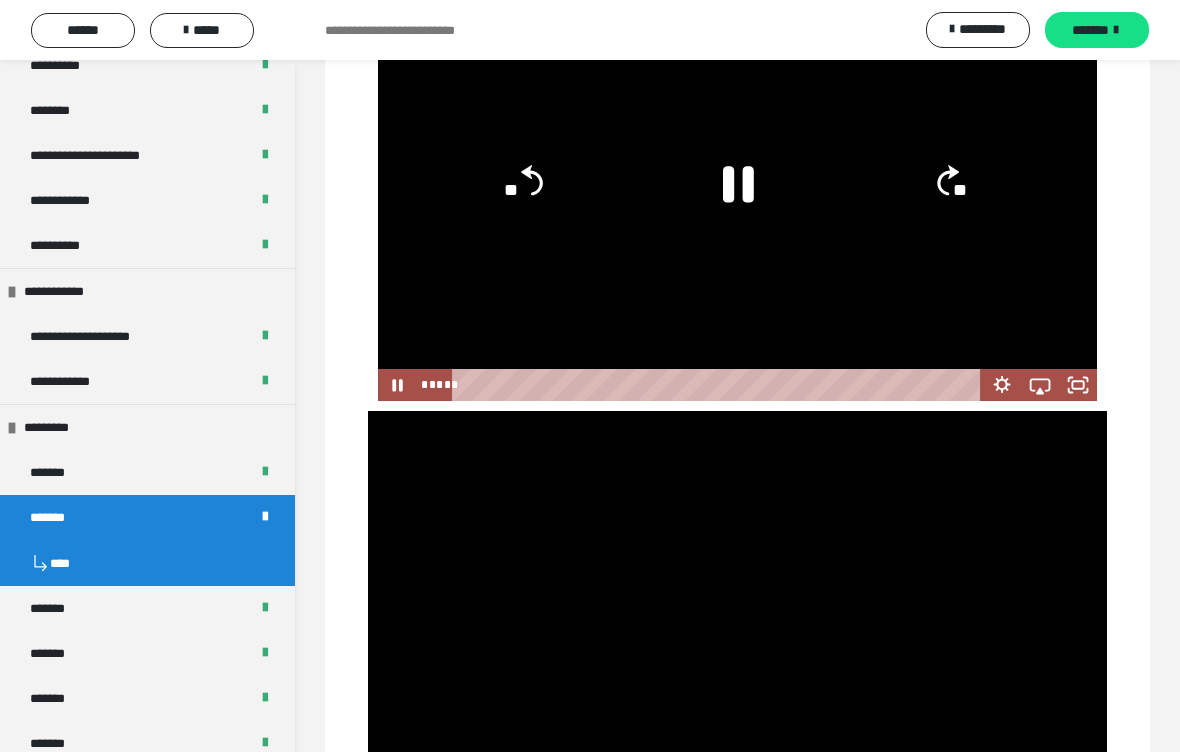 click 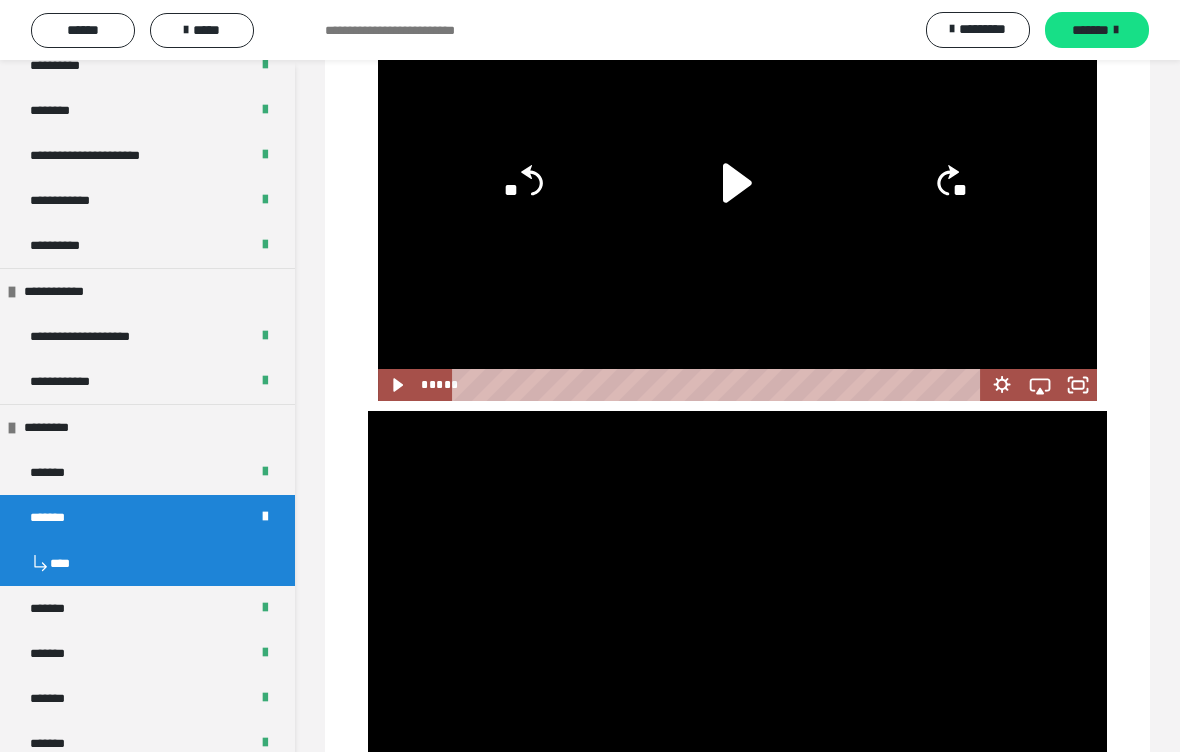 click at bounding box center (737, 199) 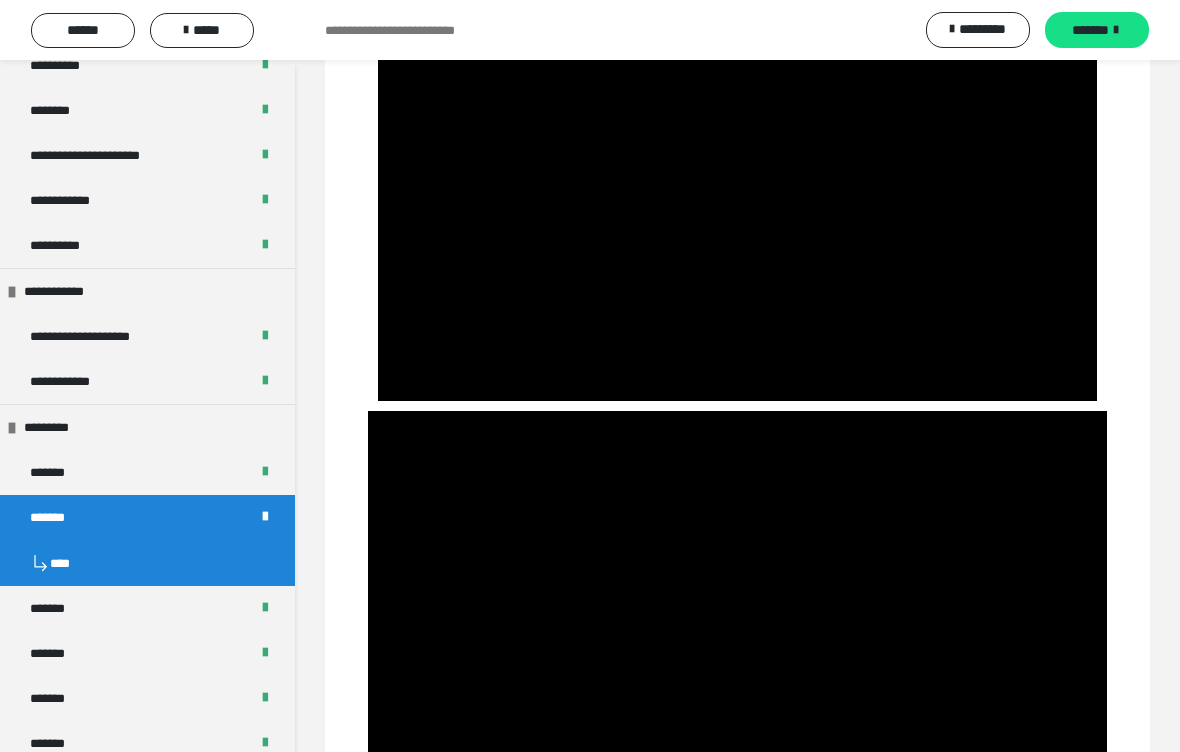 click at bounding box center [737, 199] 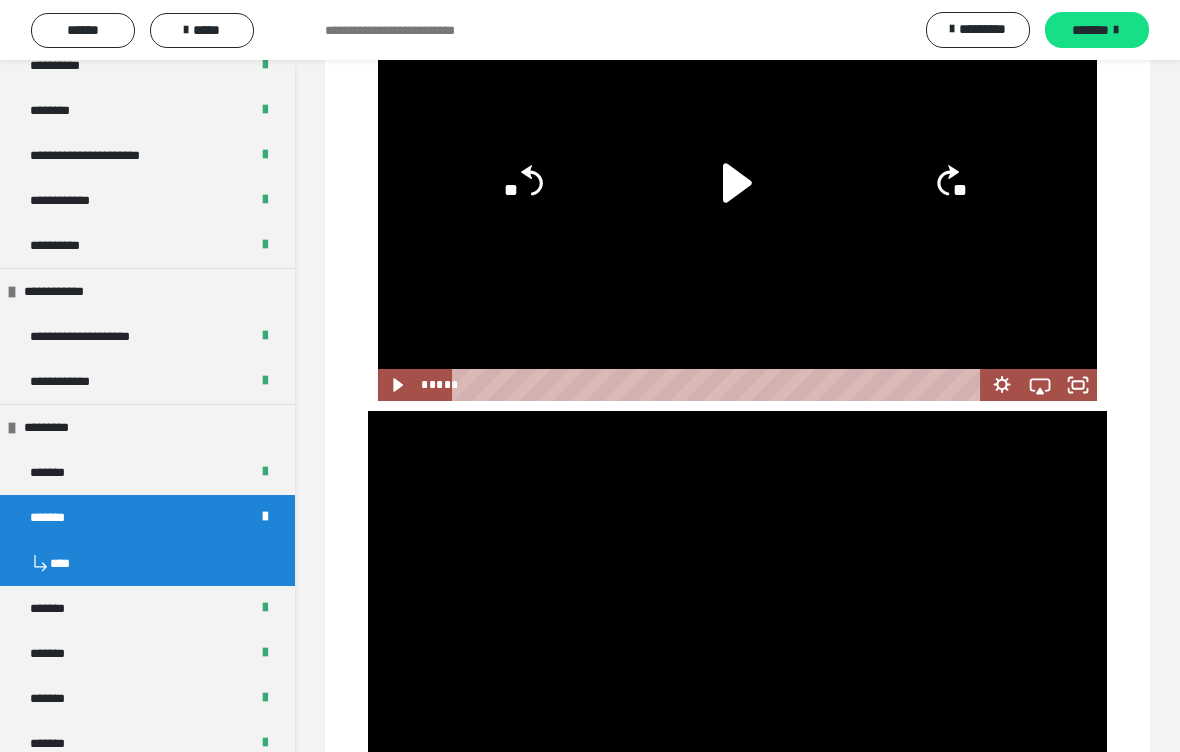 click 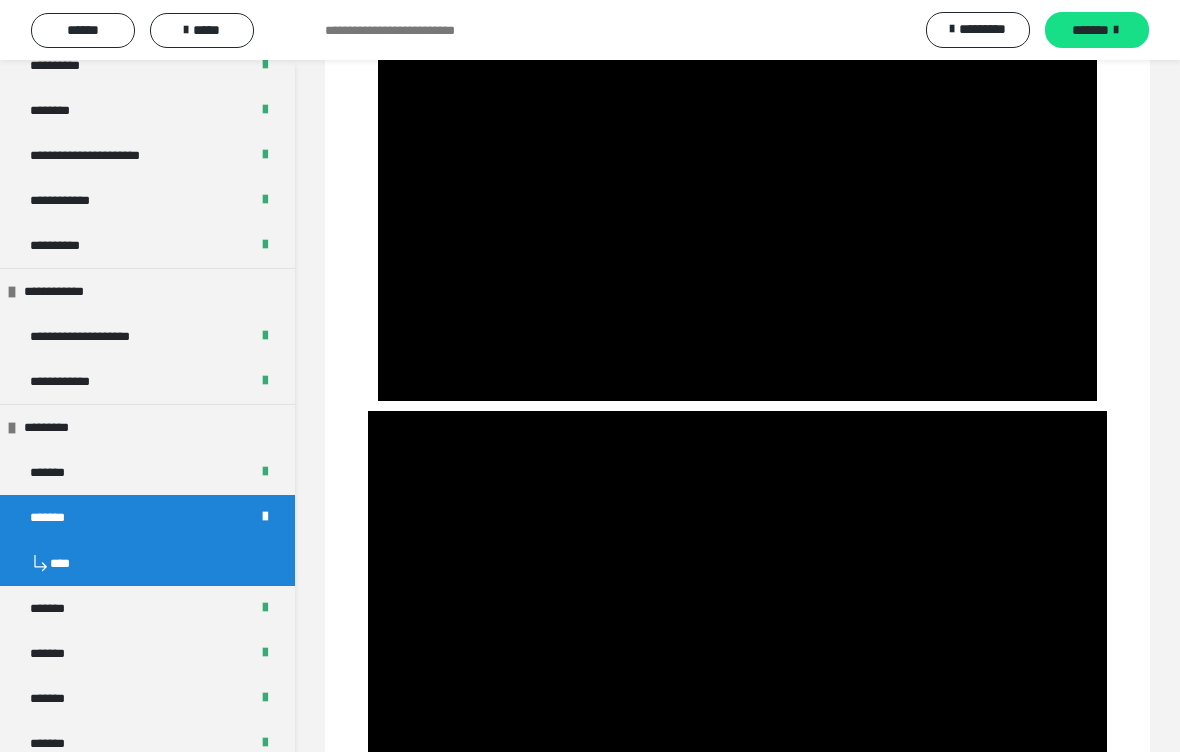 click at bounding box center [737, 199] 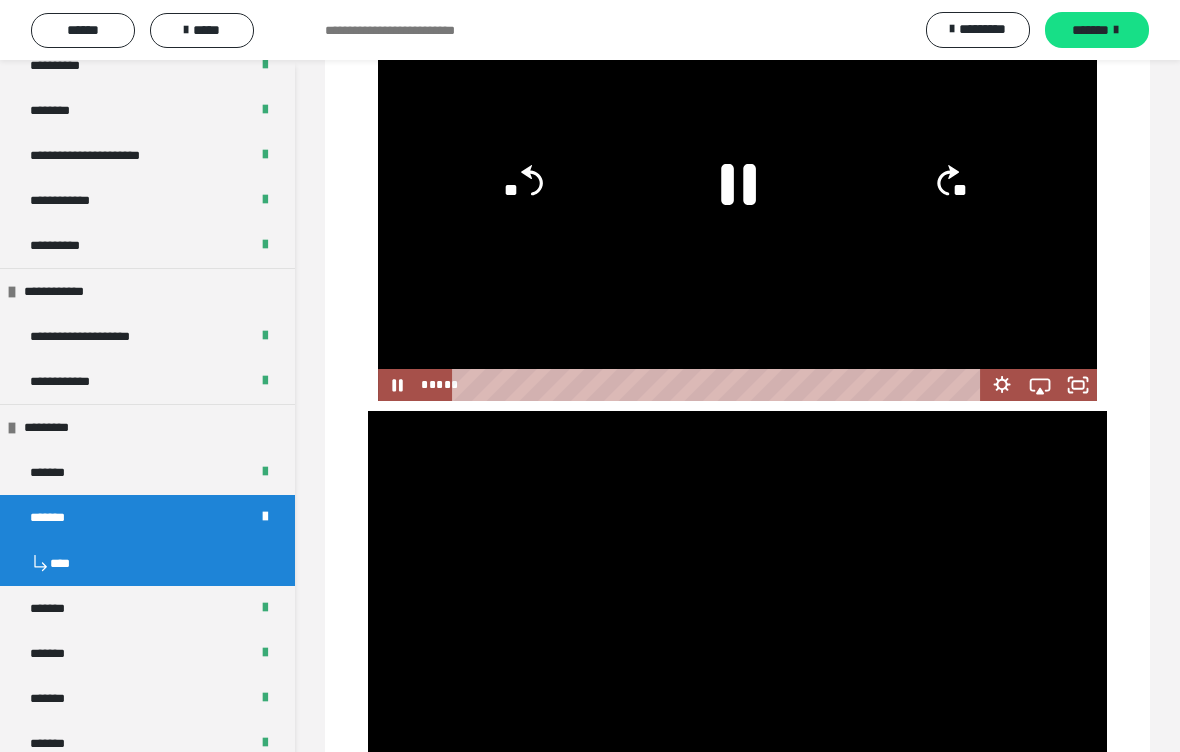 click 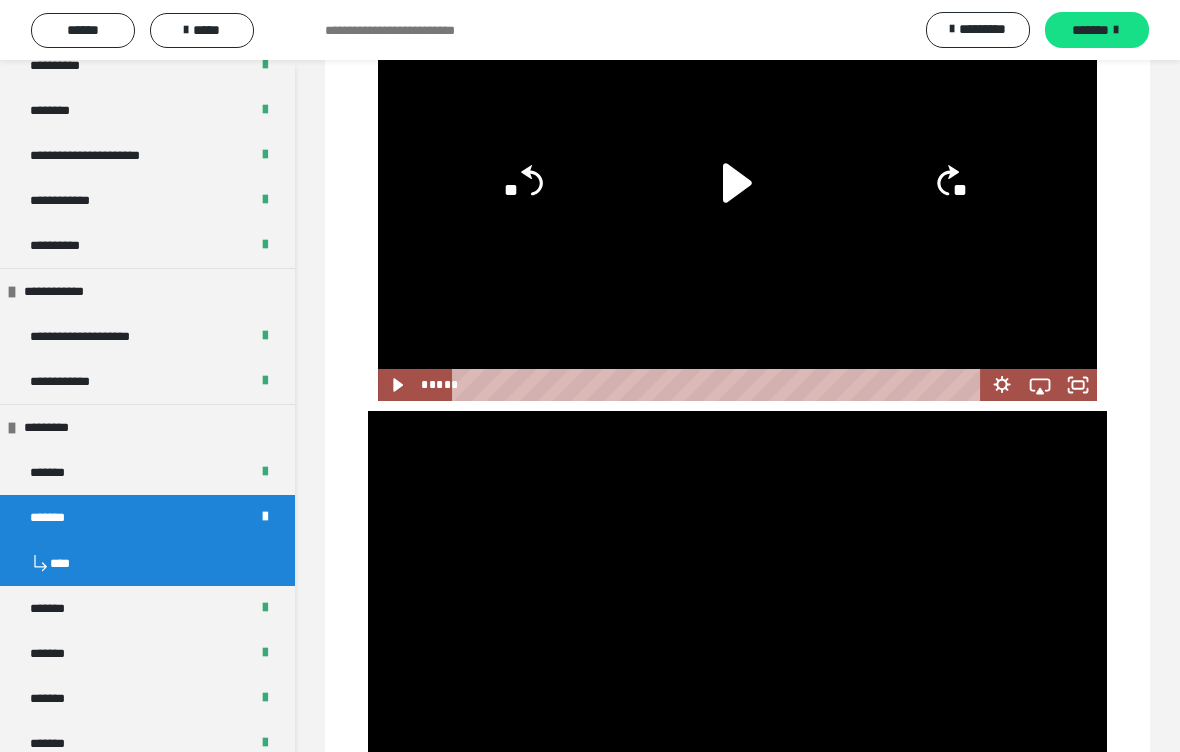 click at bounding box center [737, 199] 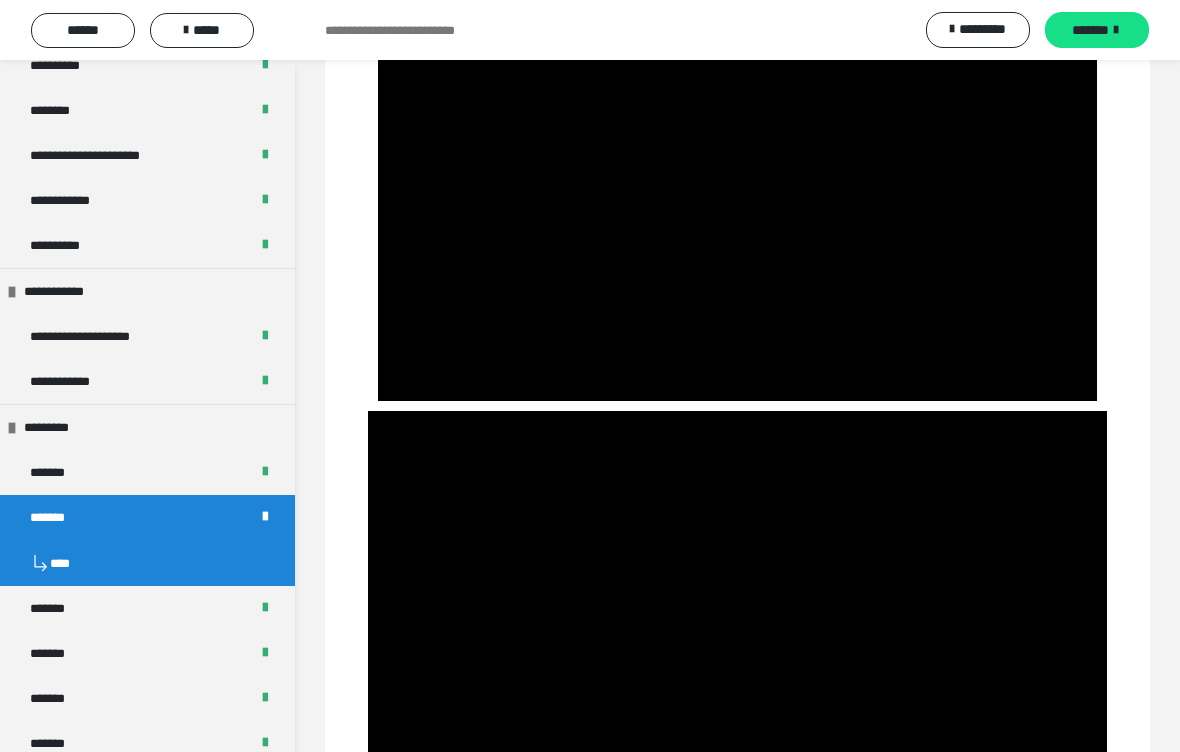 click at bounding box center (737, 199) 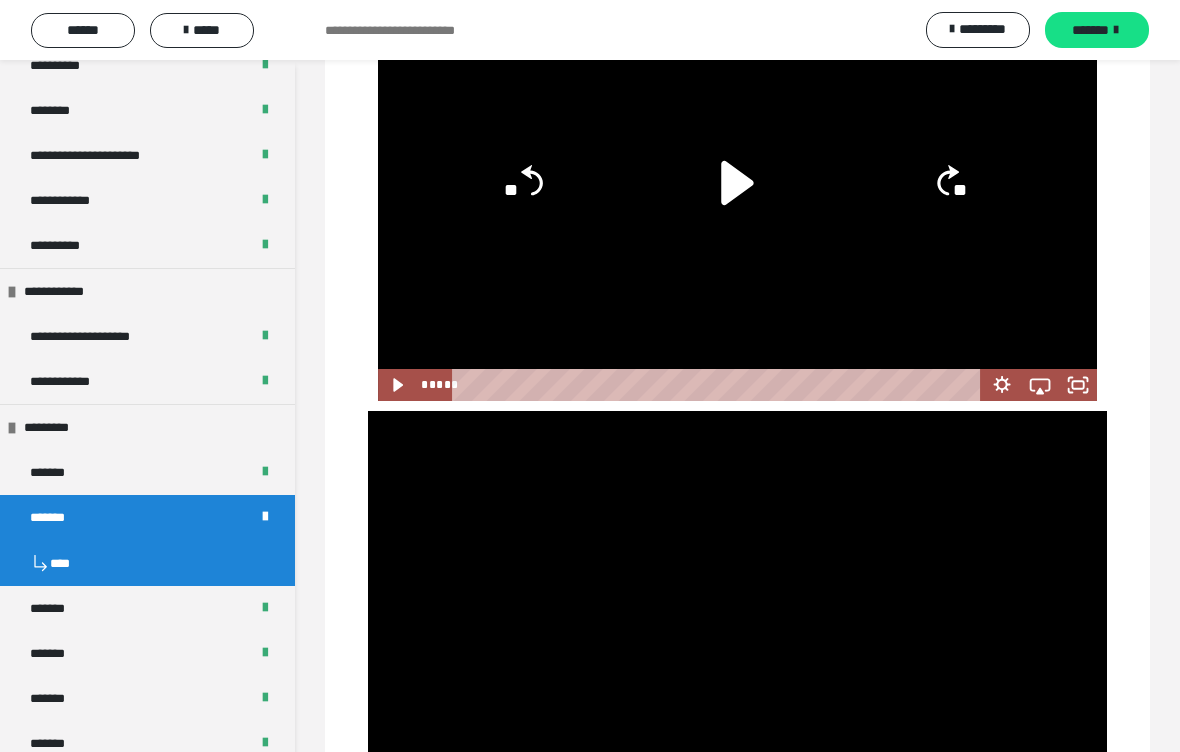 click 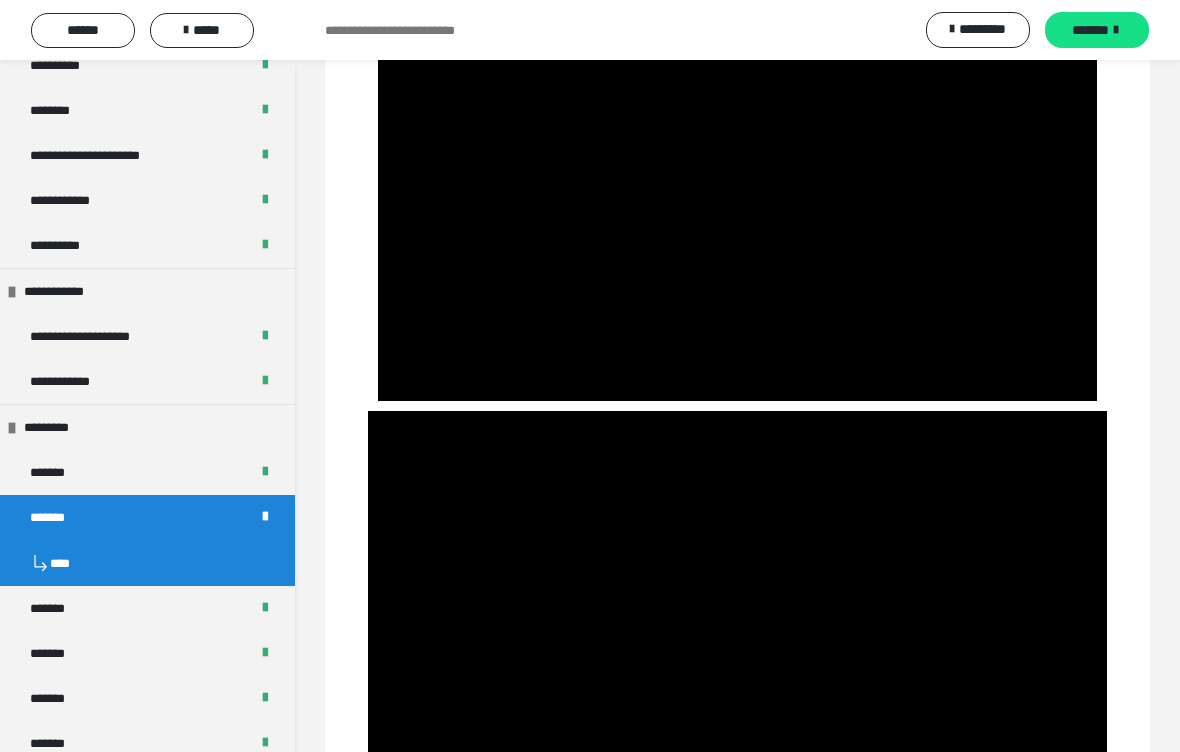 click at bounding box center [737, 199] 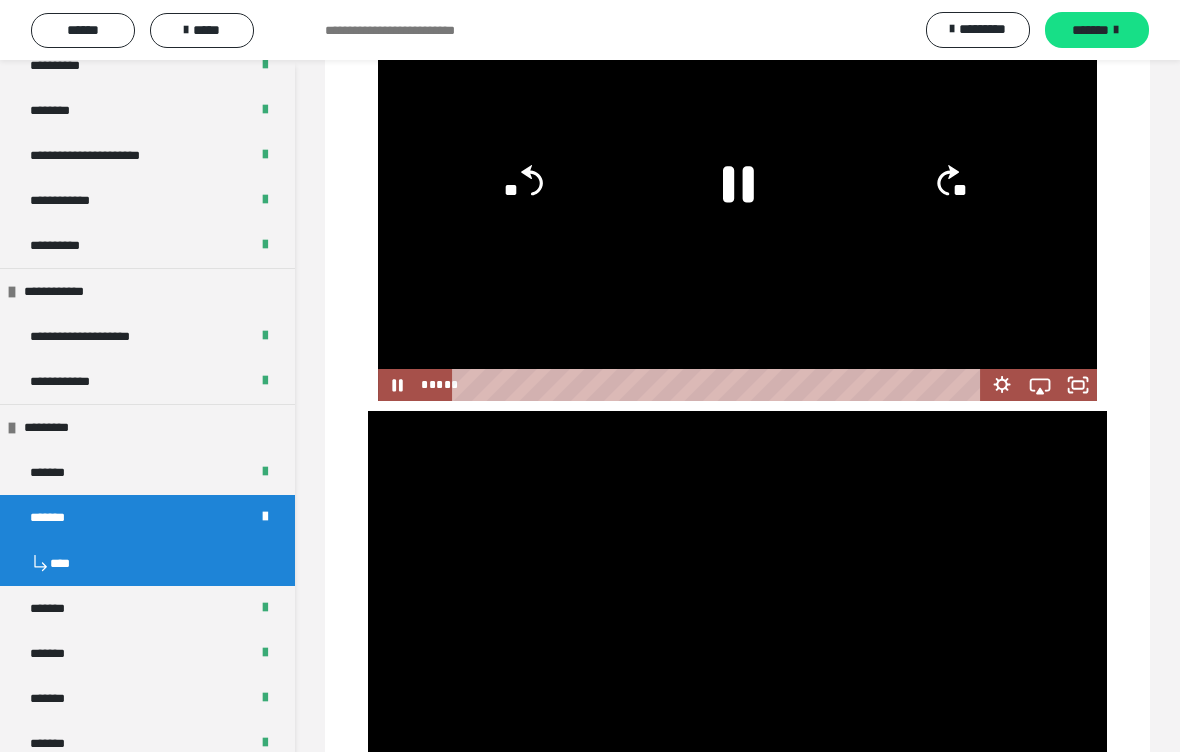 click 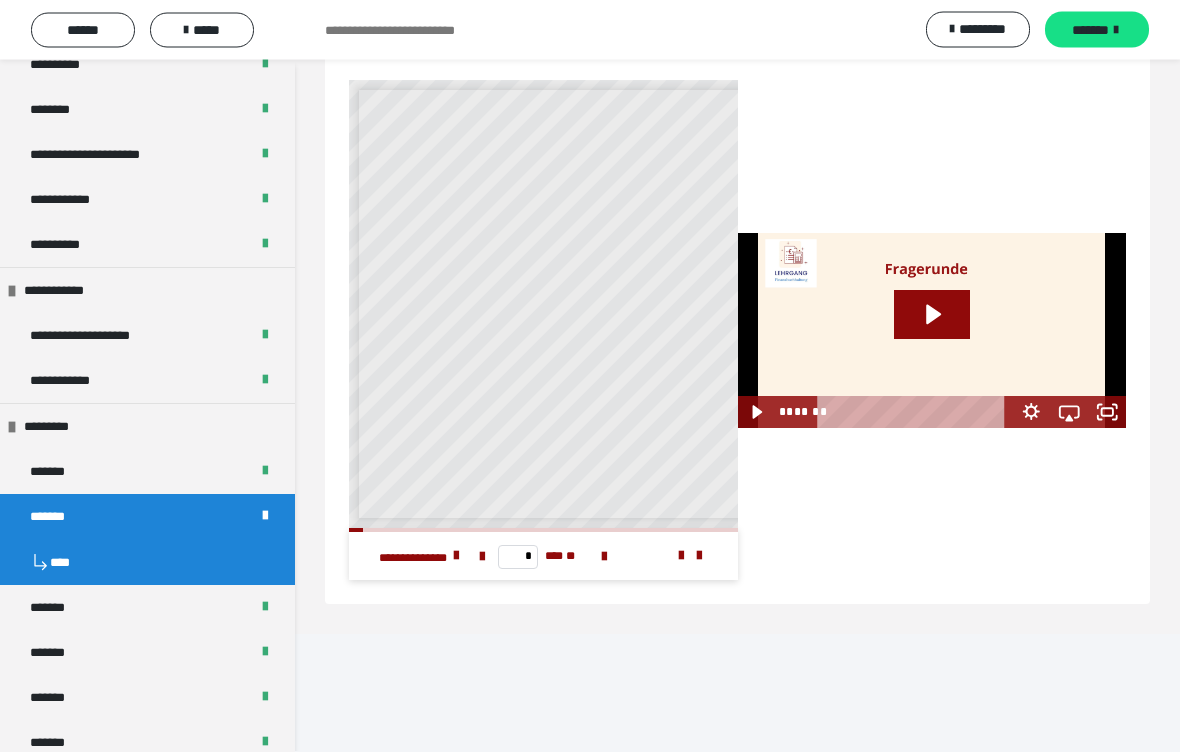scroll, scrollTop: 4130, scrollLeft: 0, axis: vertical 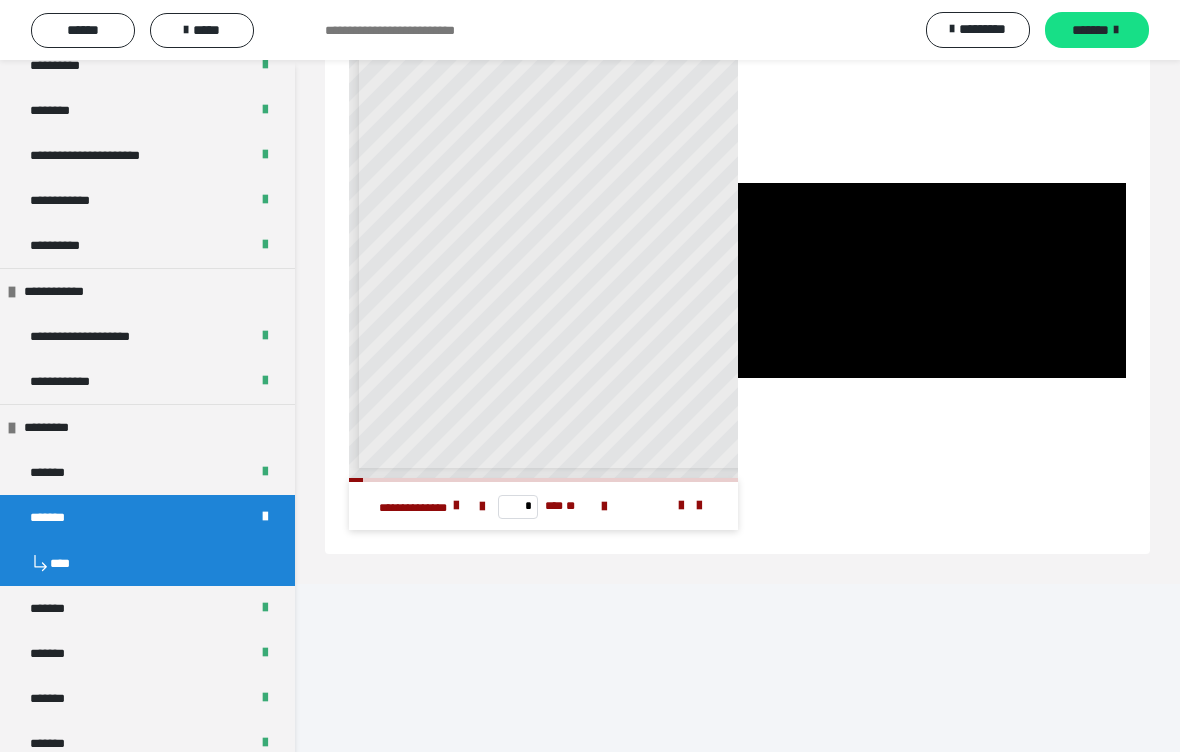 click 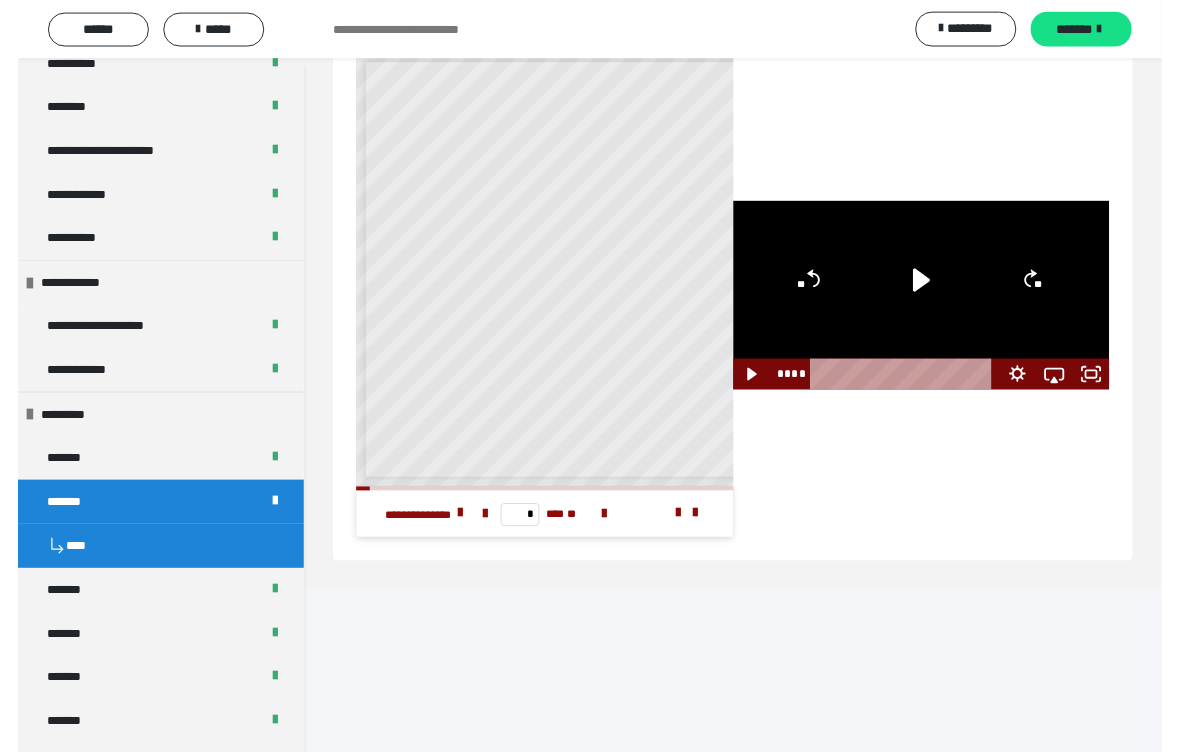 scroll, scrollTop: 4130, scrollLeft: 0, axis: vertical 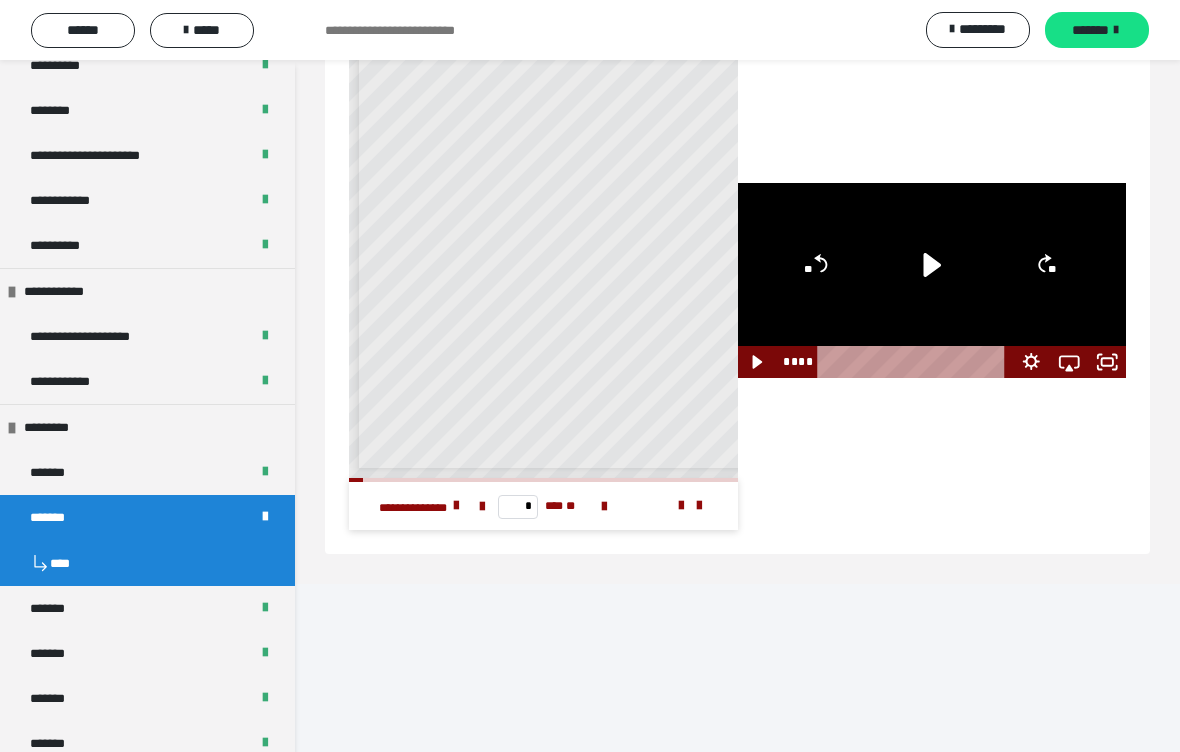 click 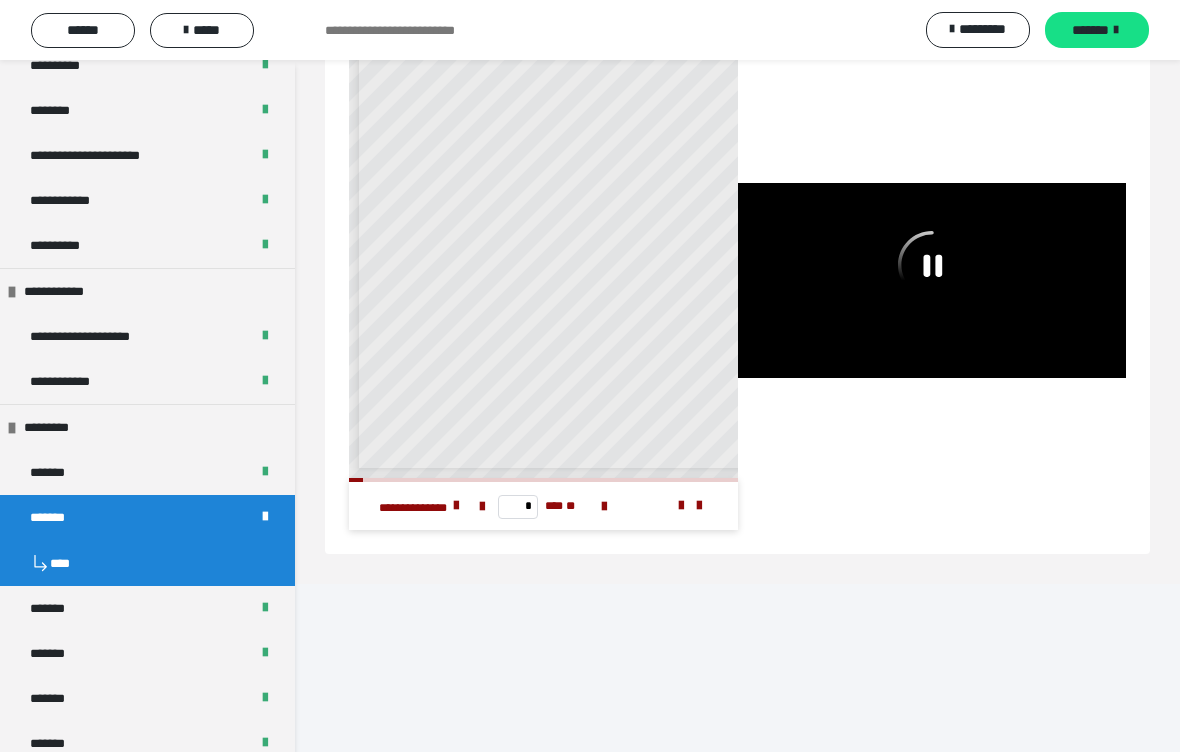 click 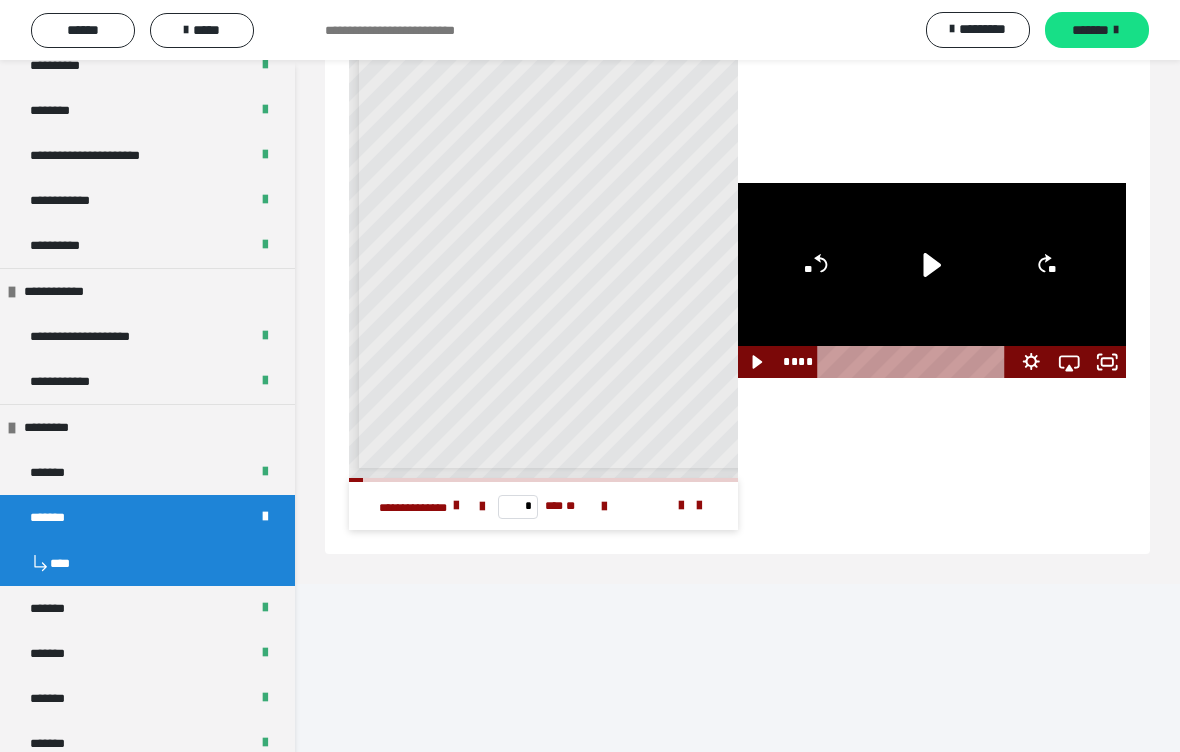 click 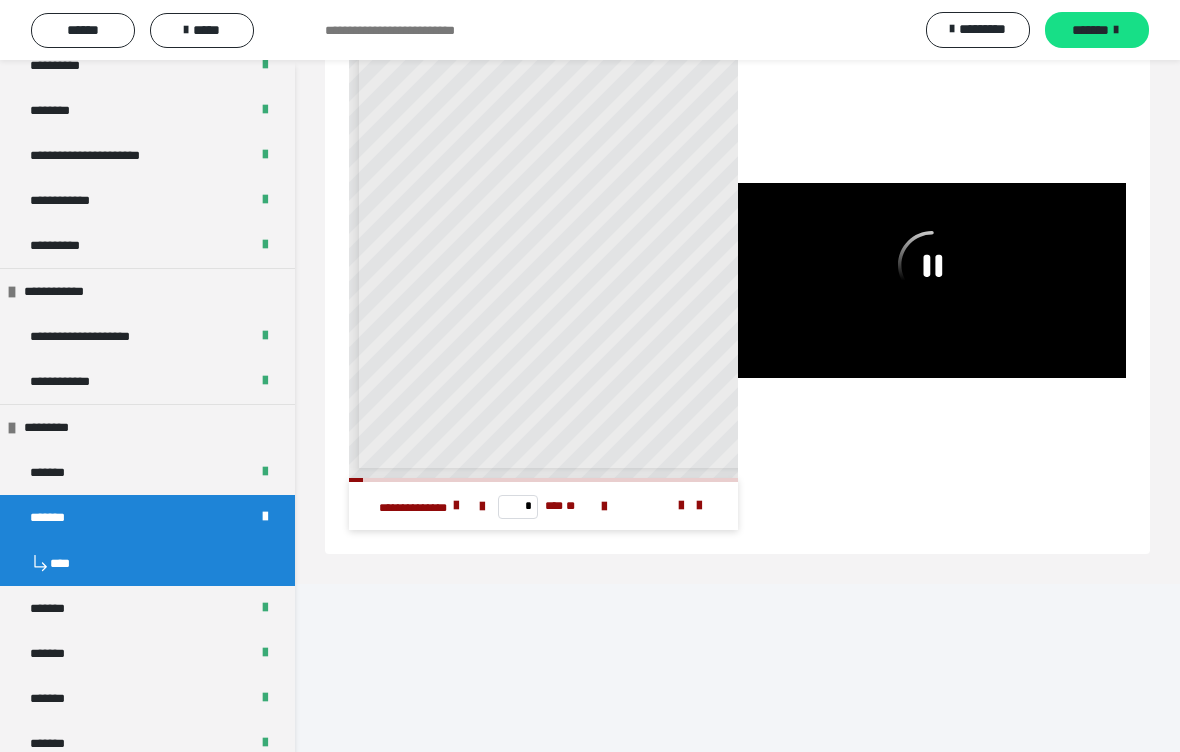 click on "**********" at bounding box center (590, 30) 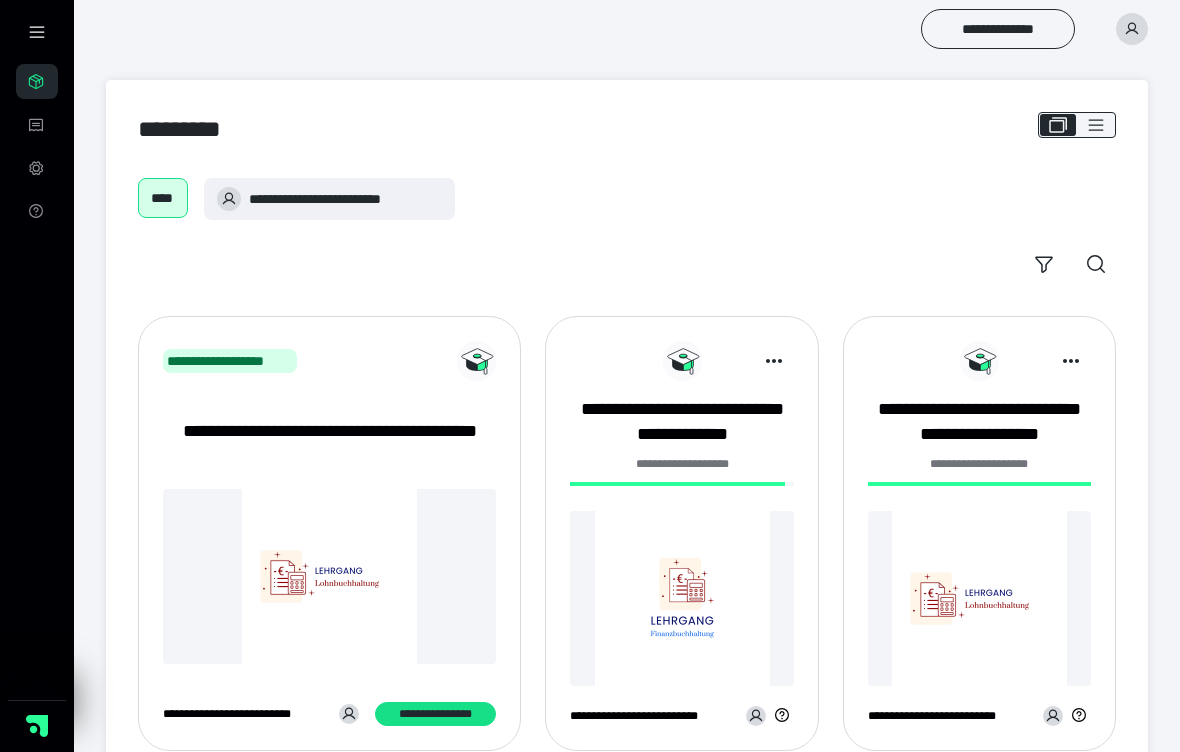 scroll, scrollTop: 110, scrollLeft: 0, axis: vertical 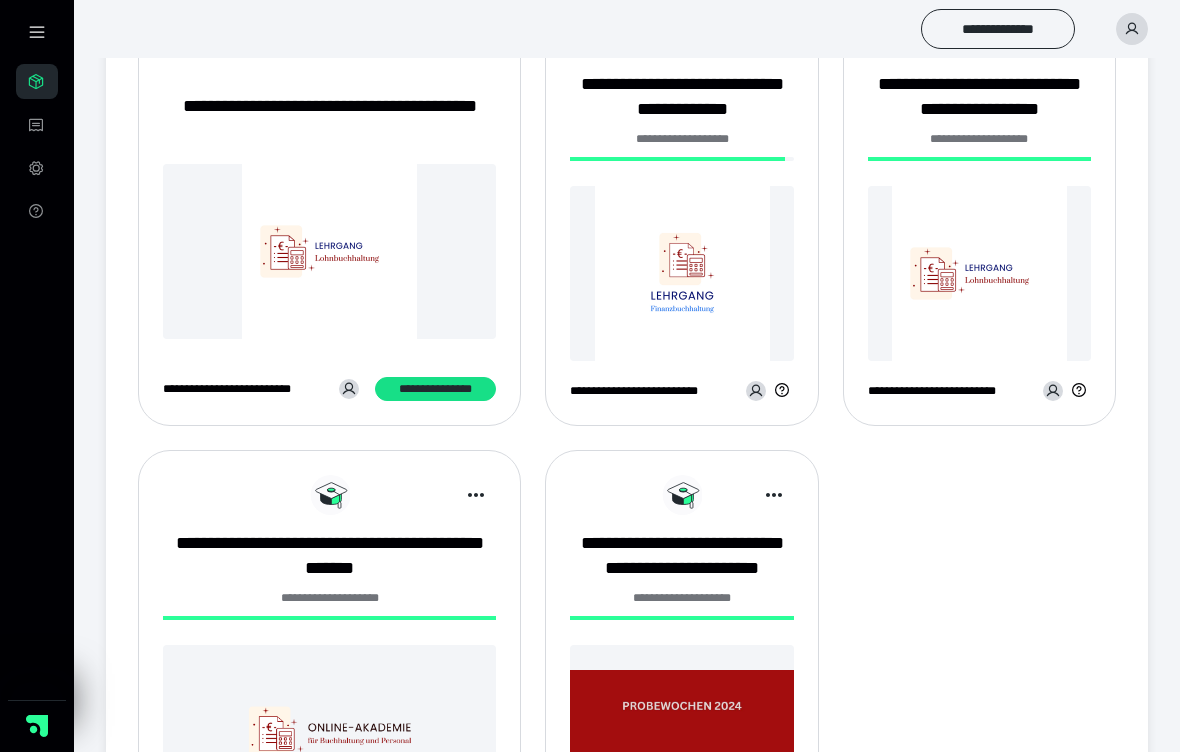 click at bounding box center [681, 273] 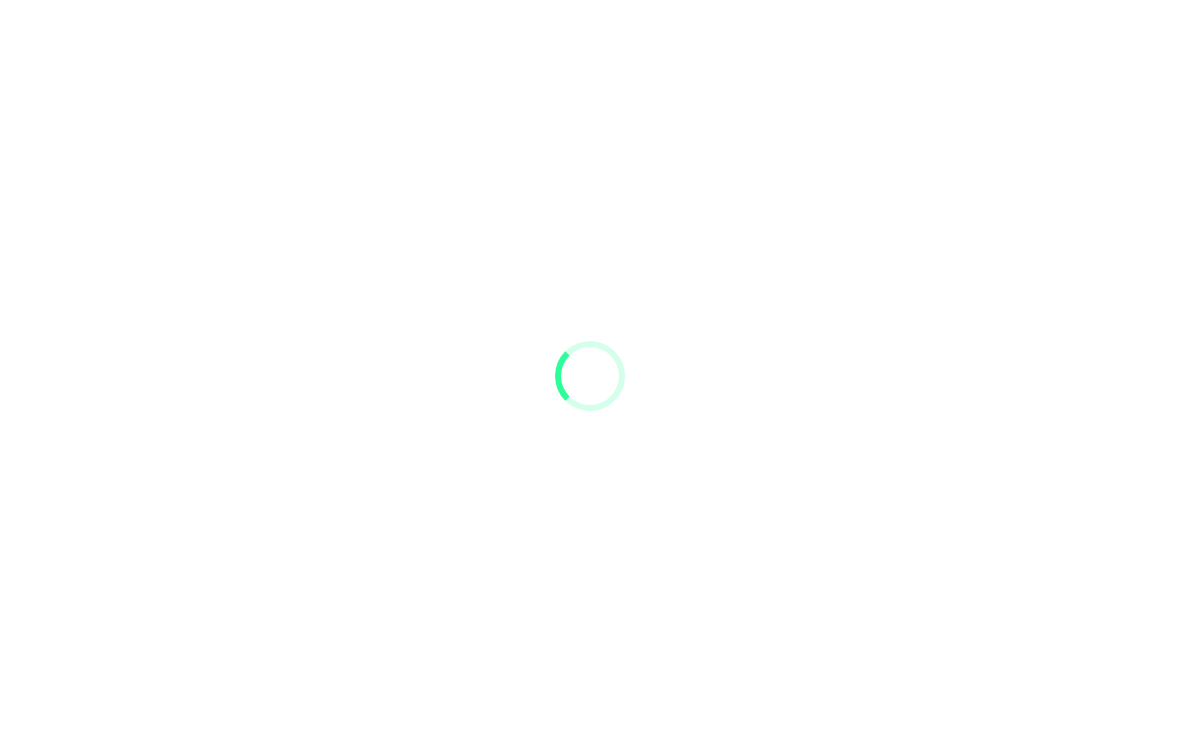 scroll, scrollTop: 0, scrollLeft: 0, axis: both 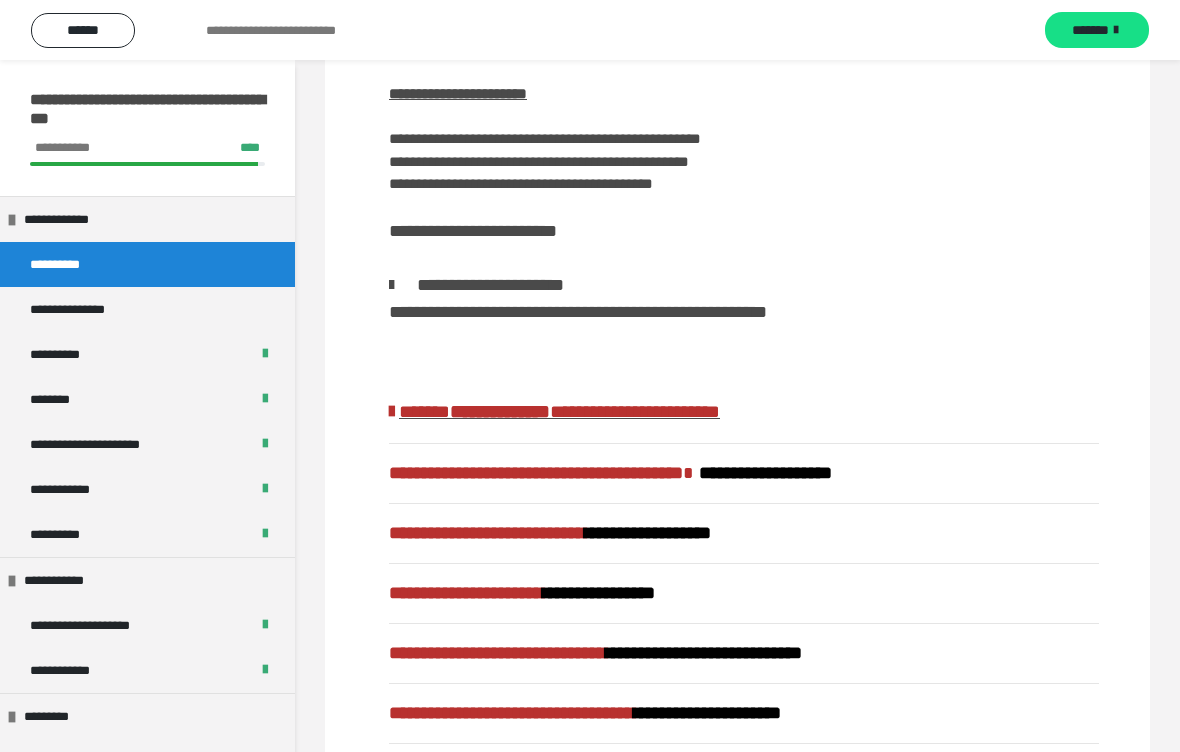 click on "**********" at bounding box center (590, 30) 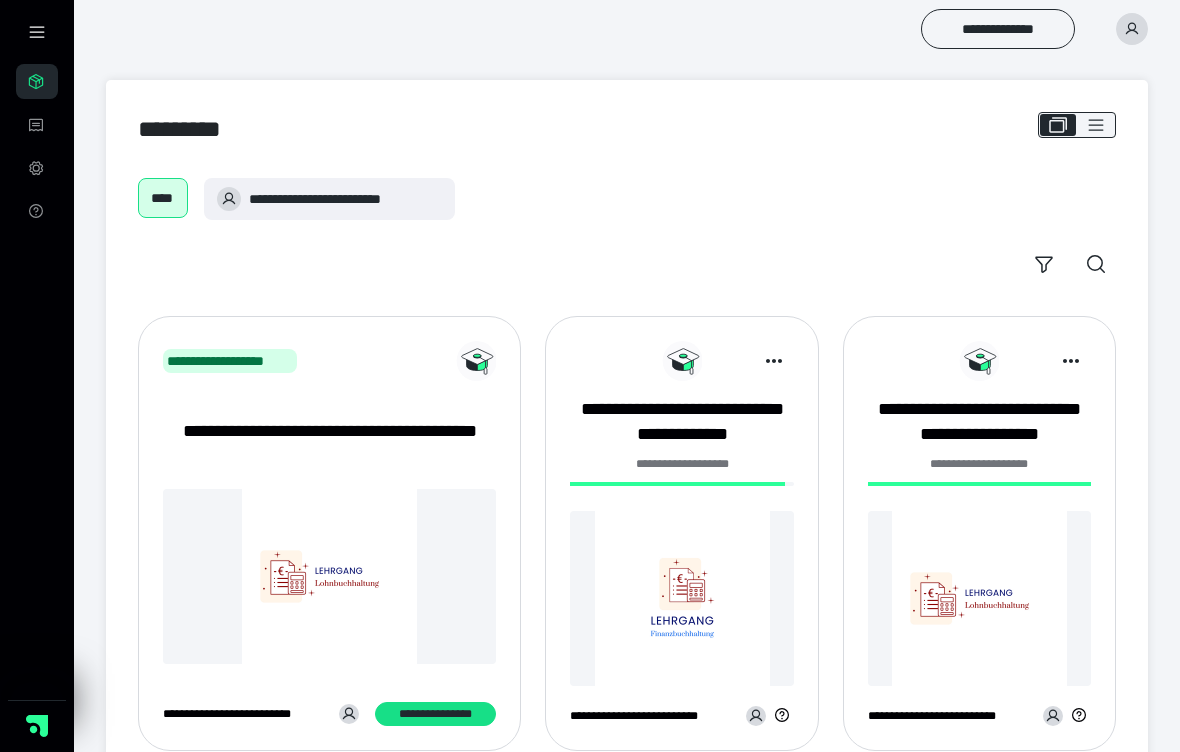 scroll, scrollTop: 0, scrollLeft: 0, axis: both 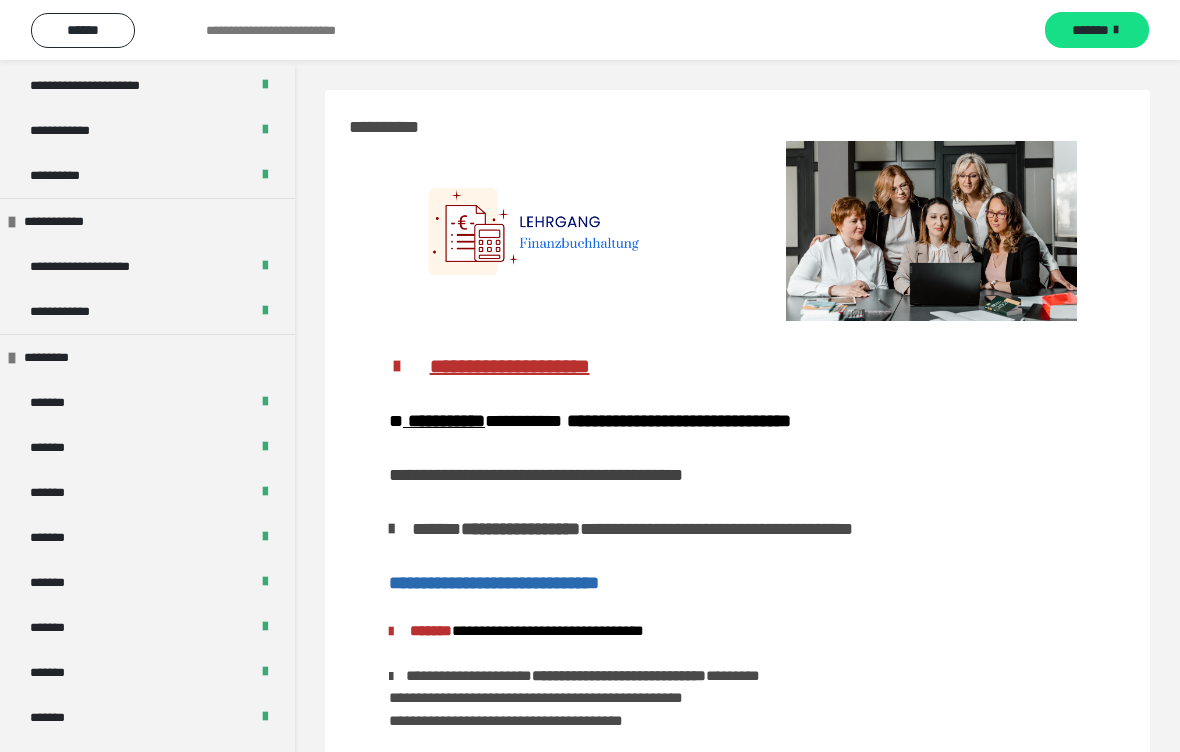 click on "*******" at bounding box center [58, 447] 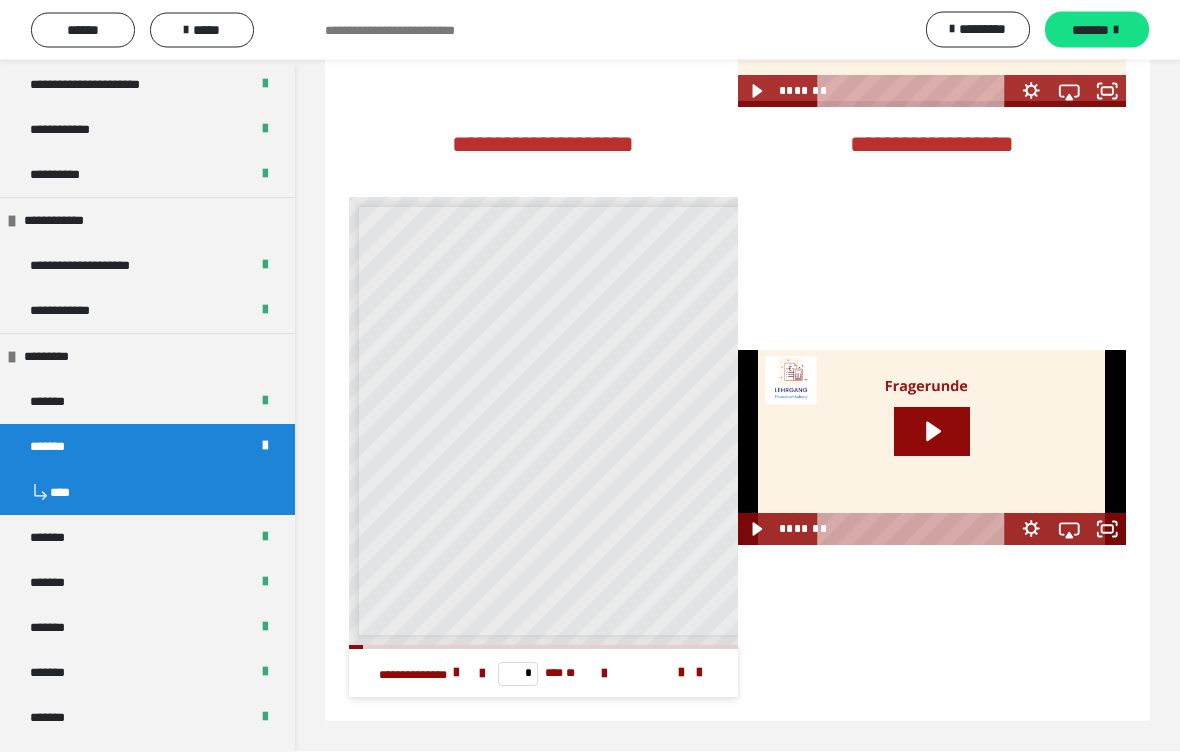 scroll, scrollTop: 4130, scrollLeft: 0, axis: vertical 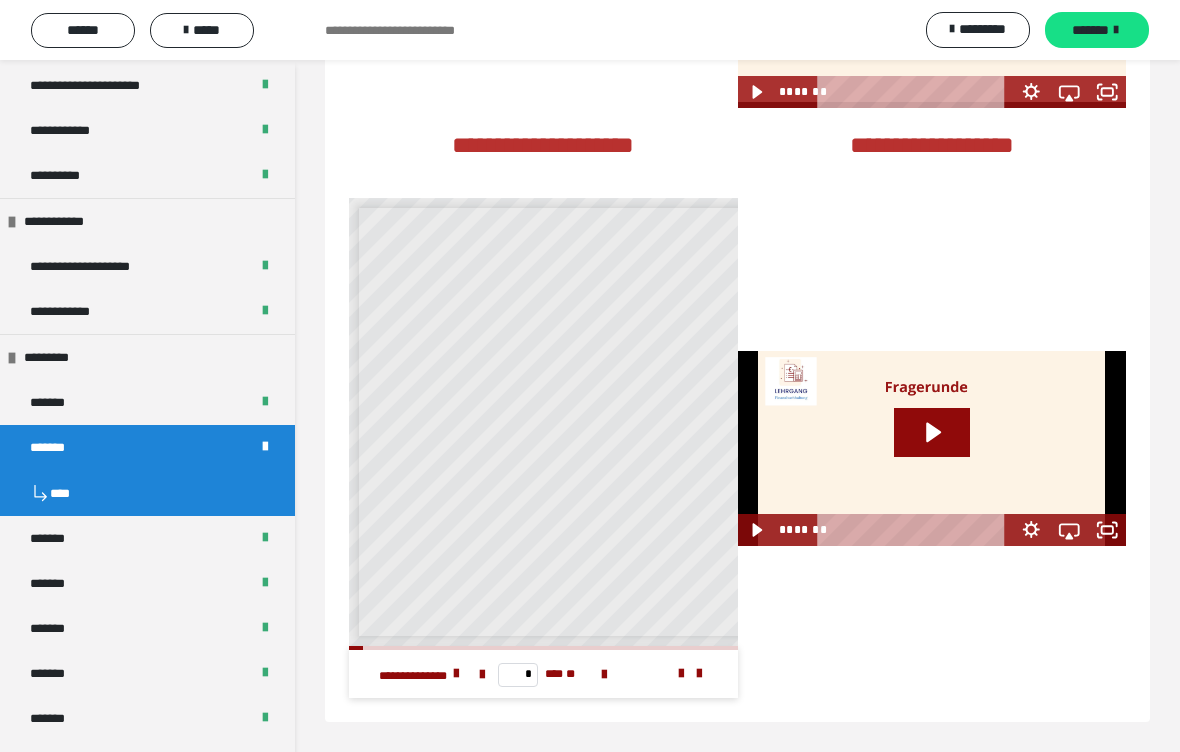 click on "**********" at bounding box center (737, -1281) 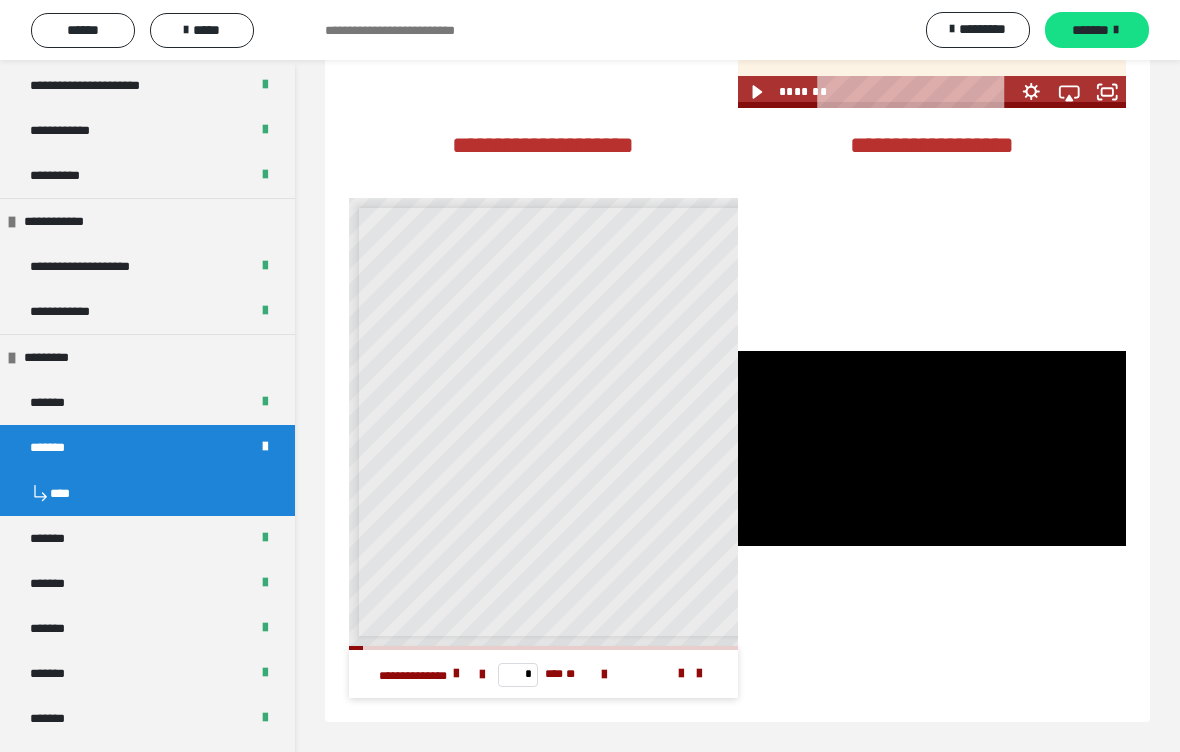 click at bounding box center [932, 448] 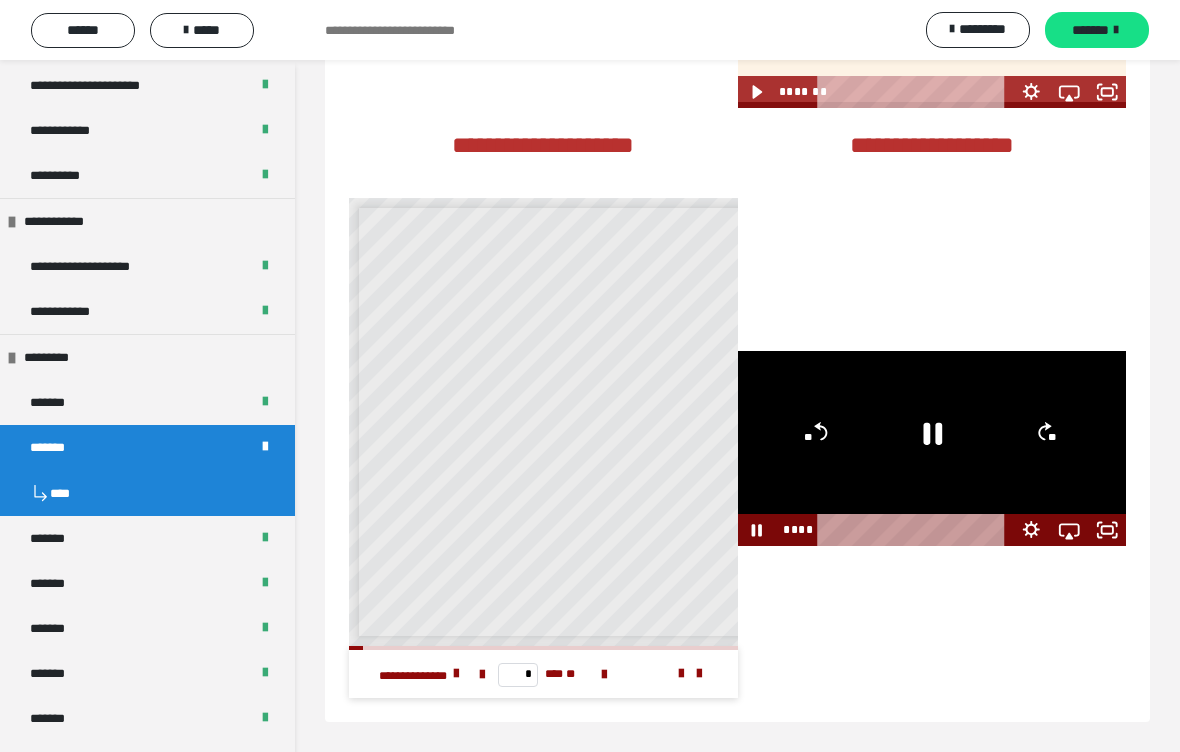 click 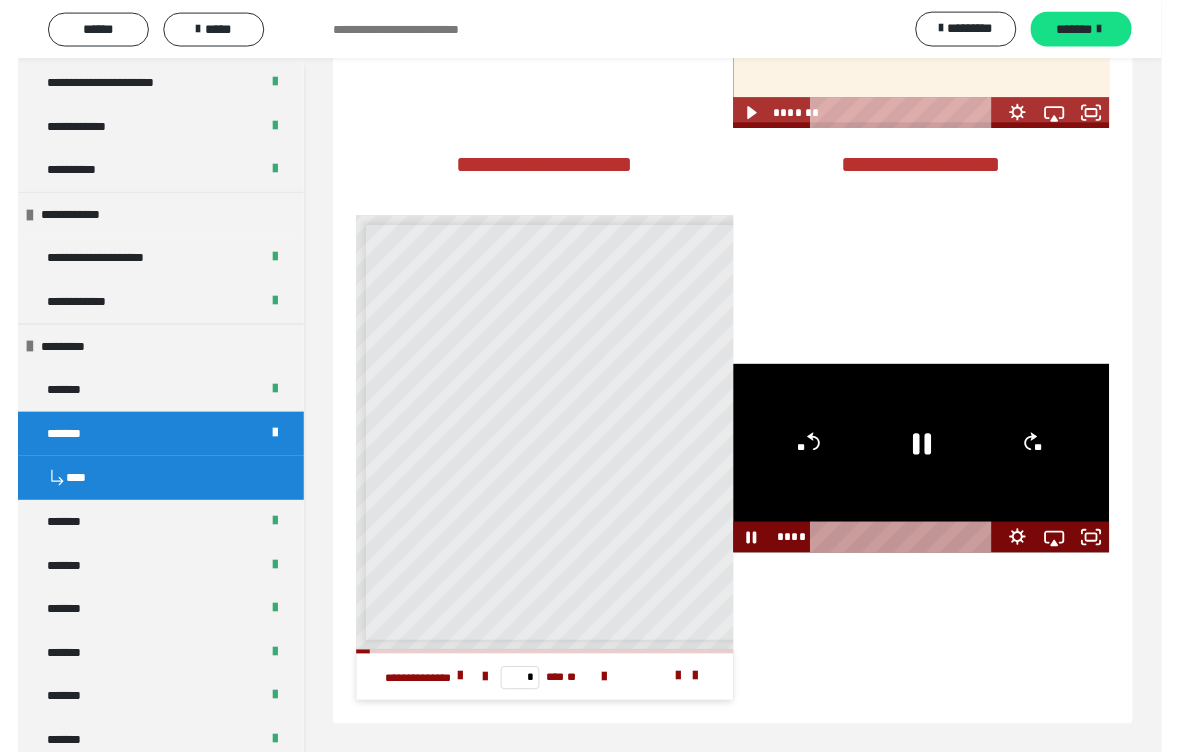 scroll, scrollTop: 4130, scrollLeft: 0, axis: vertical 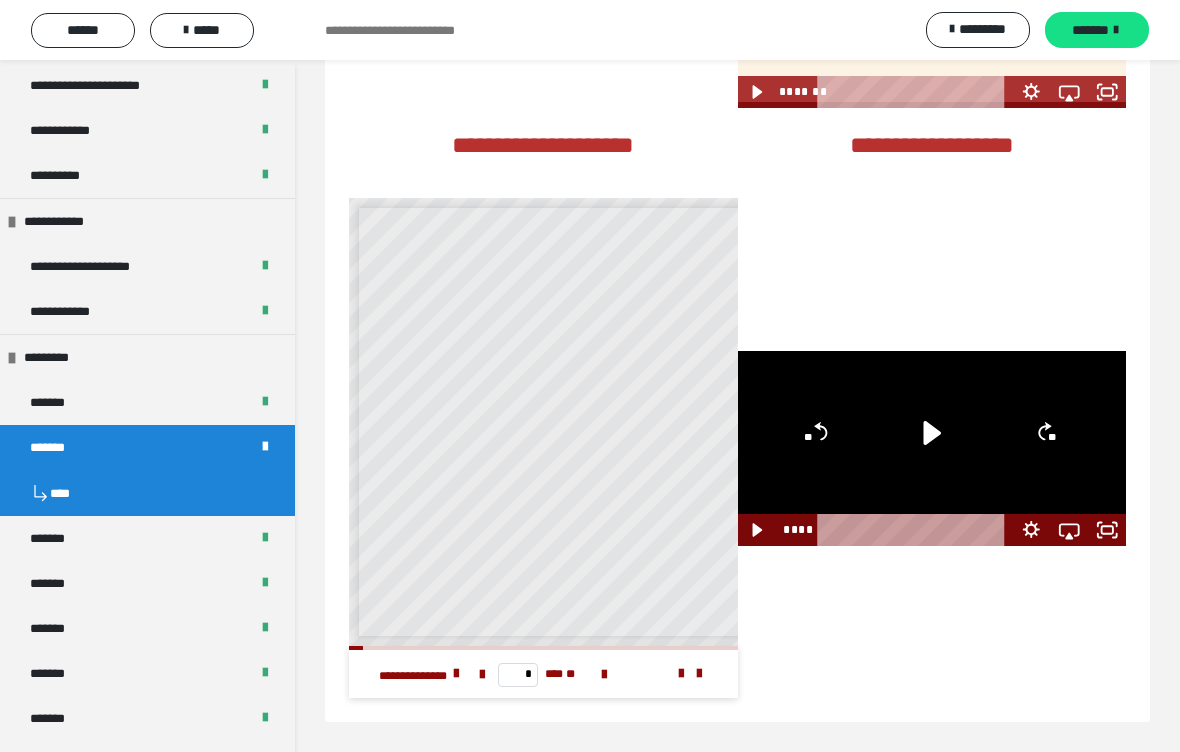 click 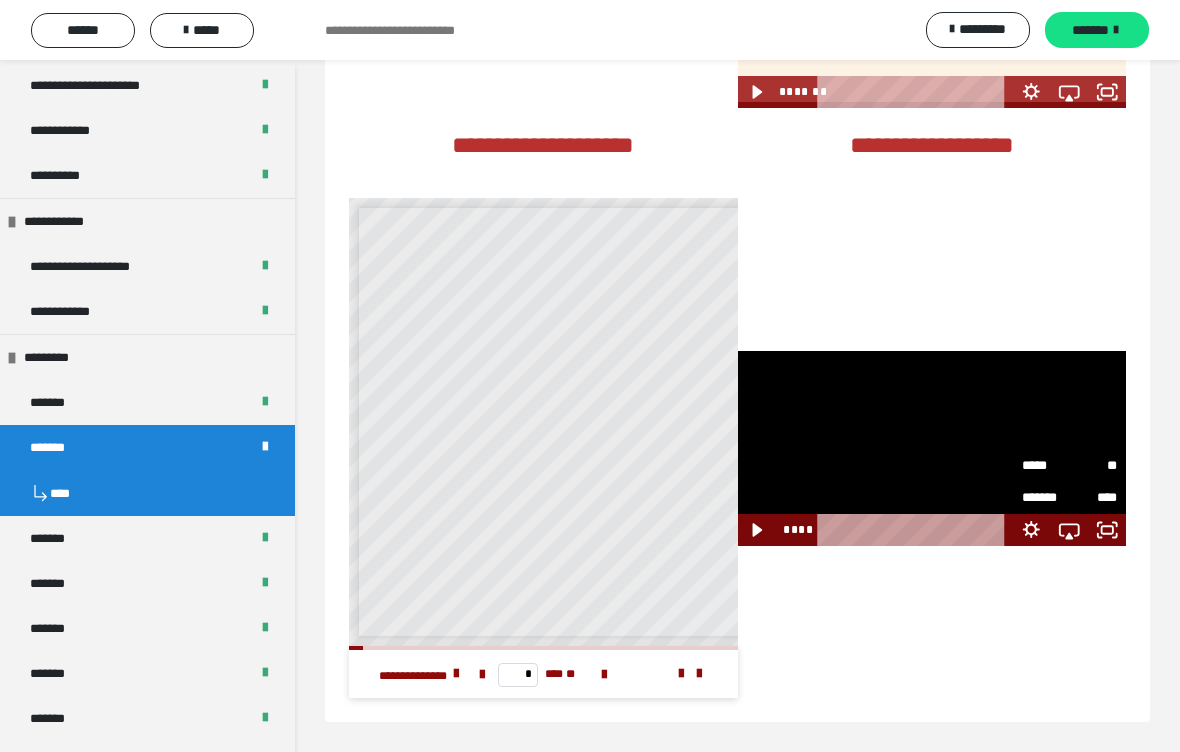 click on "****" at bounding box center [1093, 497] 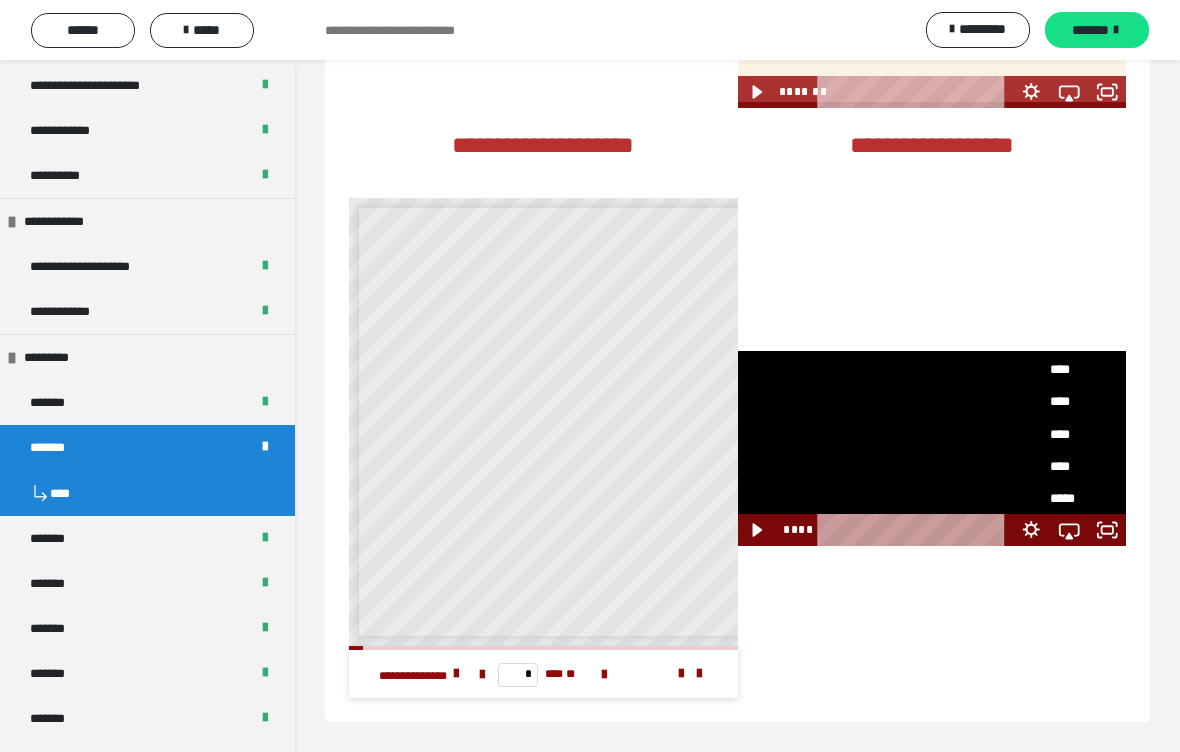 scroll, scrollTop: 105, scrollLeft: 0, axis: vertical 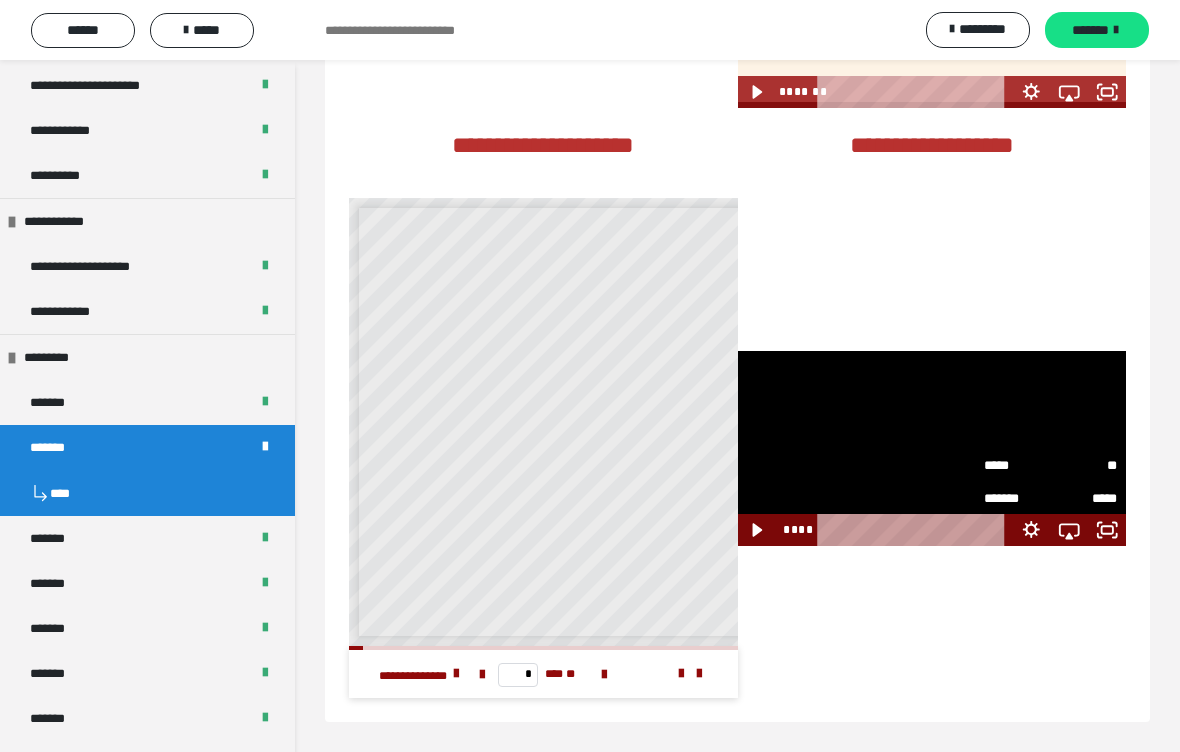 click 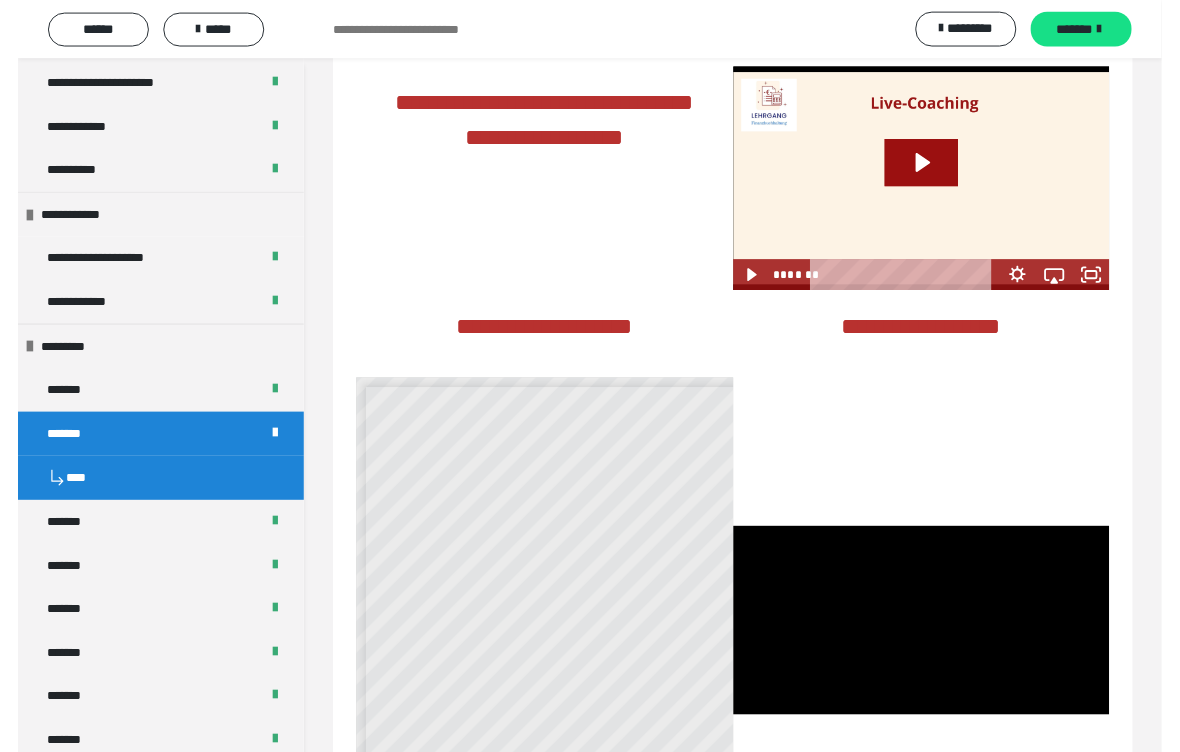 scroll, scrollTop: 3795, scrollLeft: 0, axis: vertical 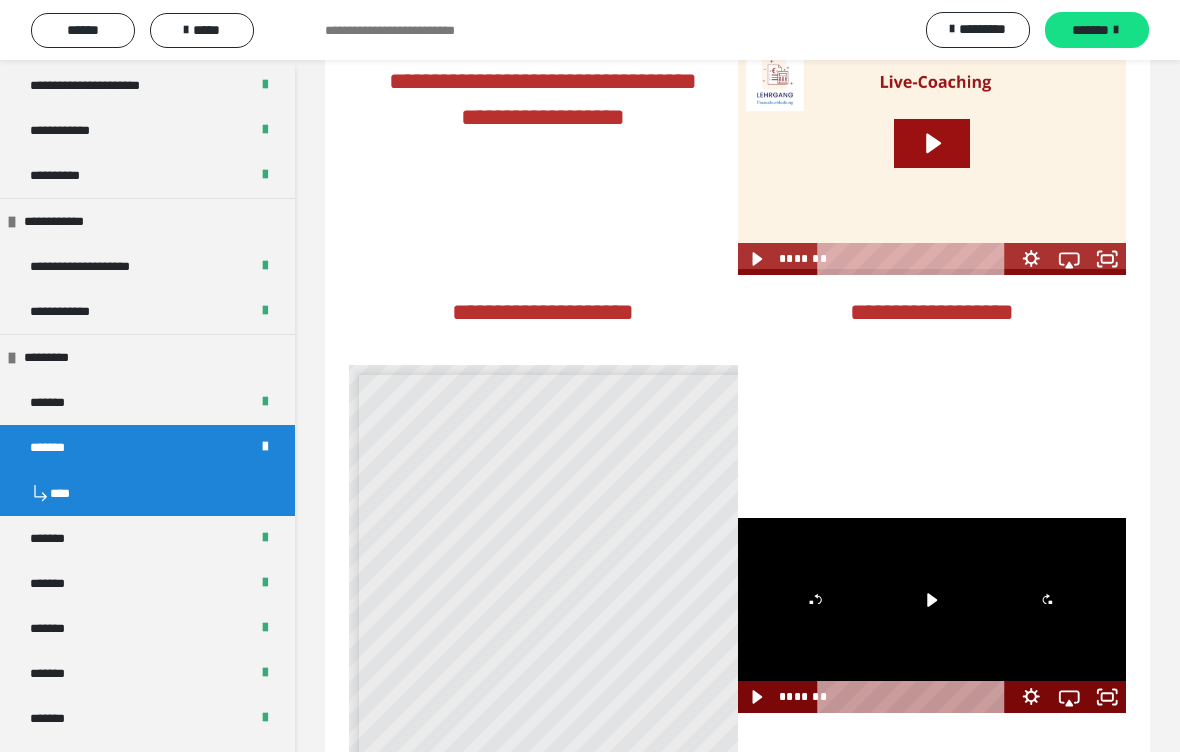 click on "*******" at bounding box center (58, 538) 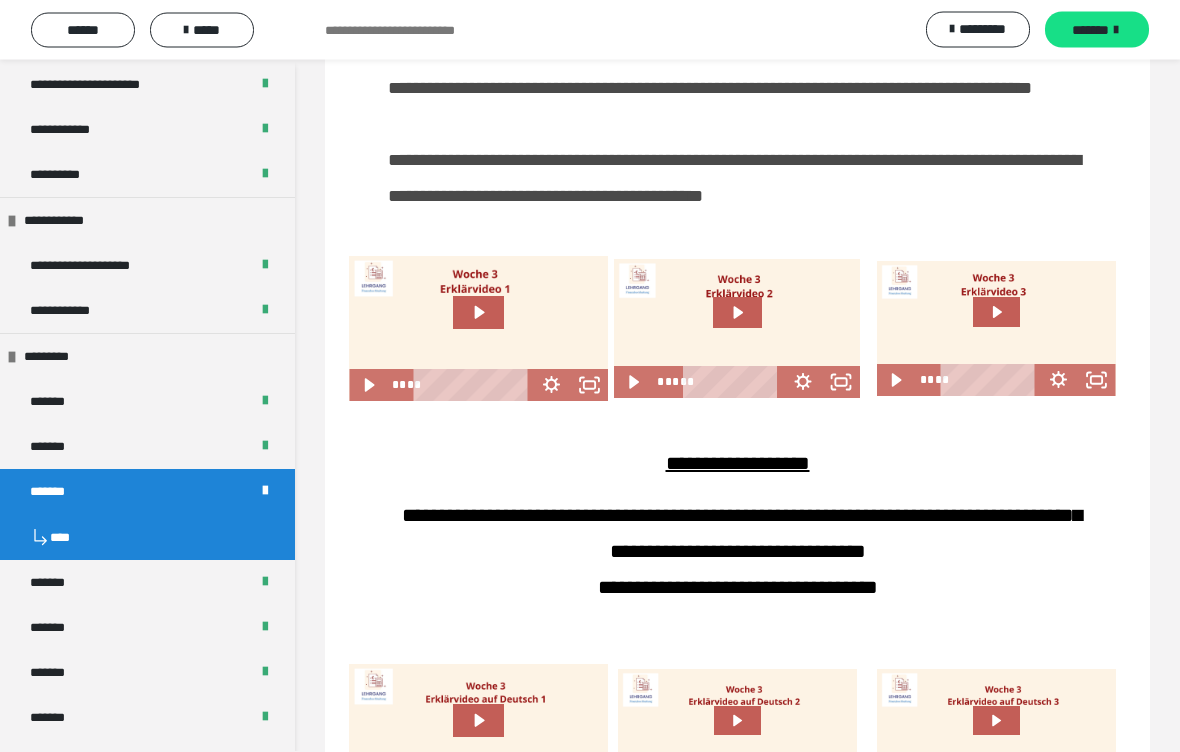 scroll, scrollTop: 1922, scrollLeft: 0, axis: vertical 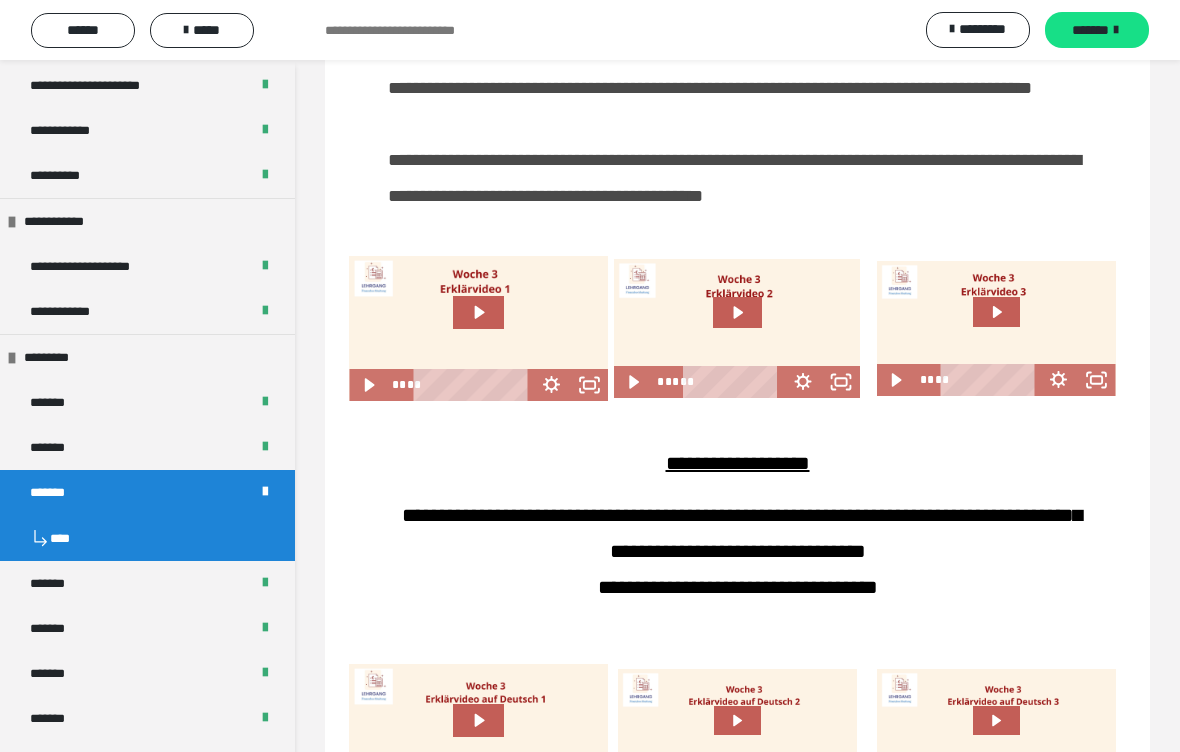 click 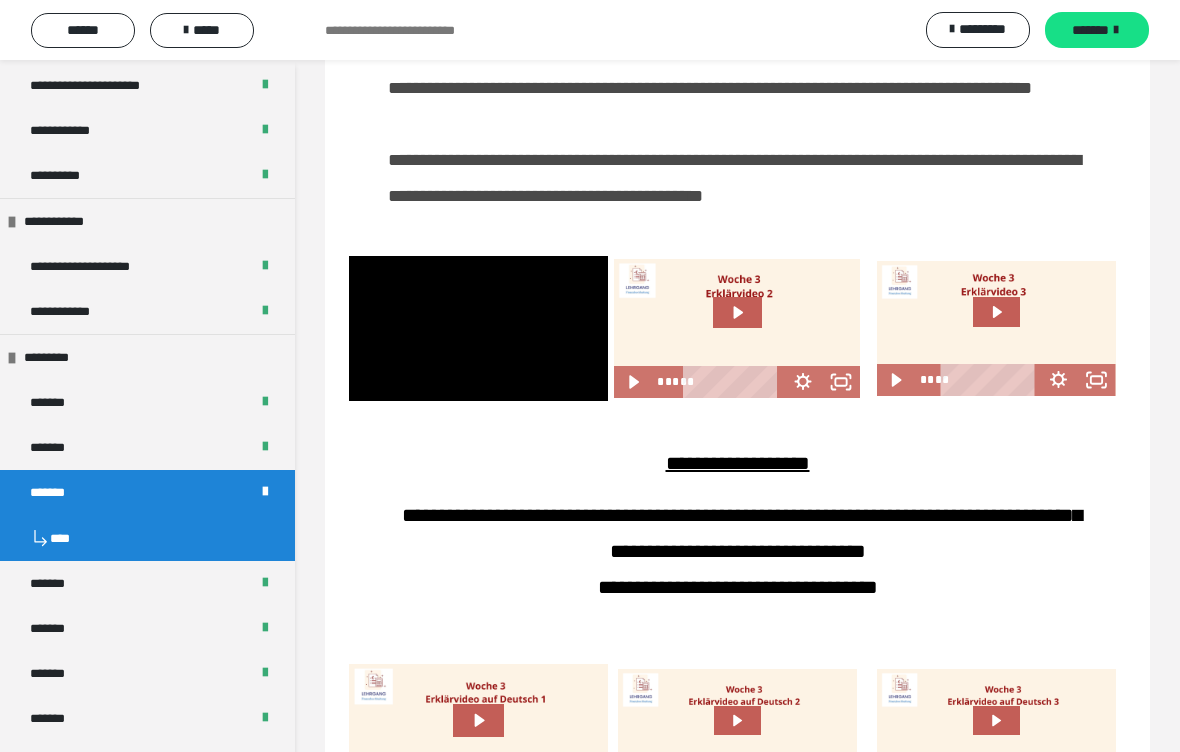 click at bounding box center (478, 329) 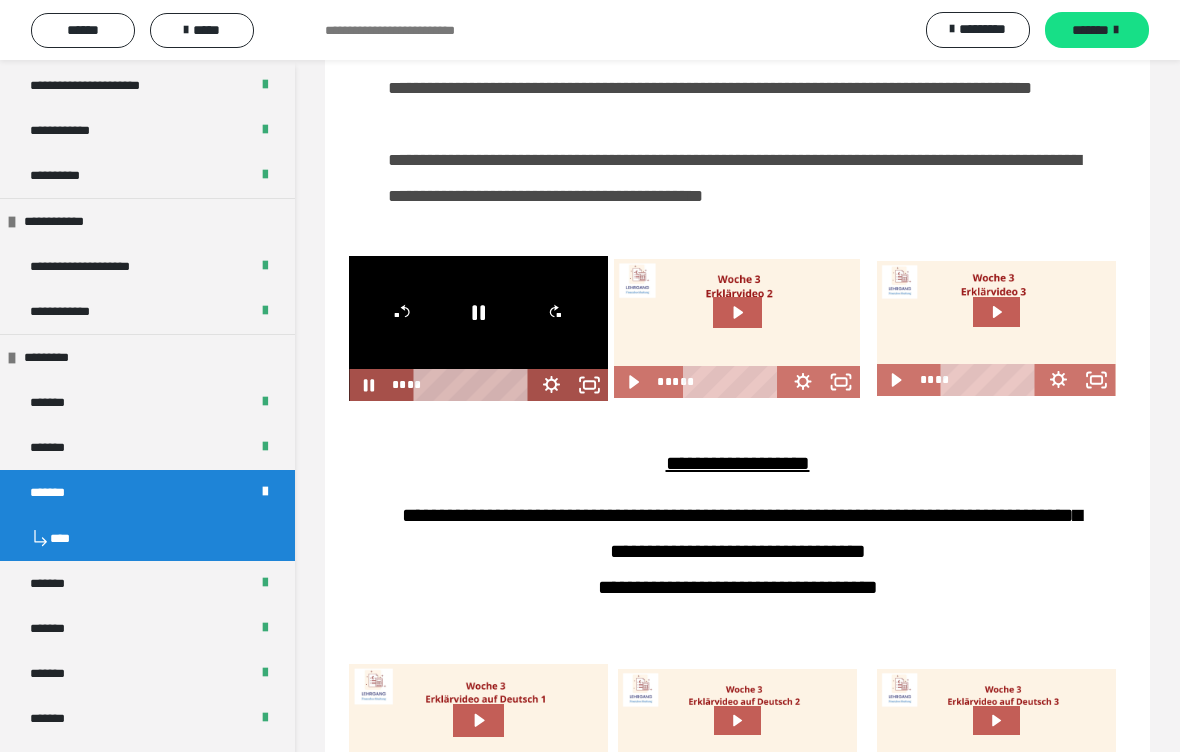 click 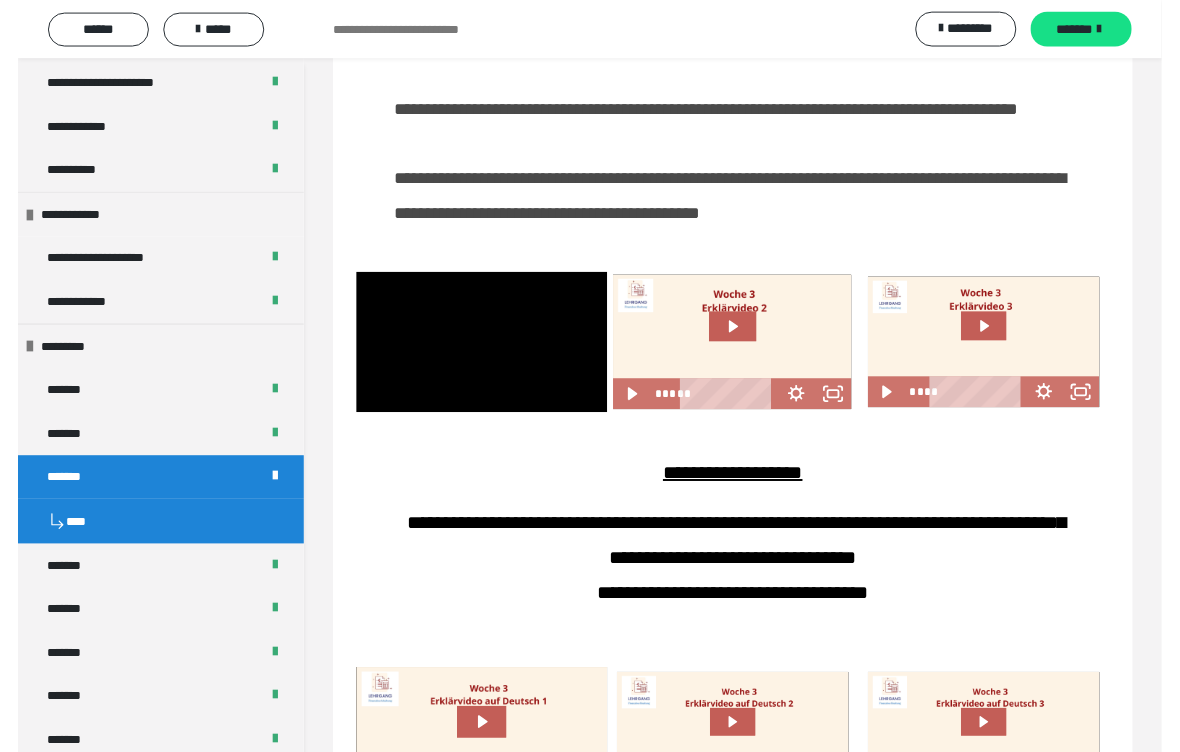 scroll, scrollTop: 1922, scrollLeft: 0, axis: vertical 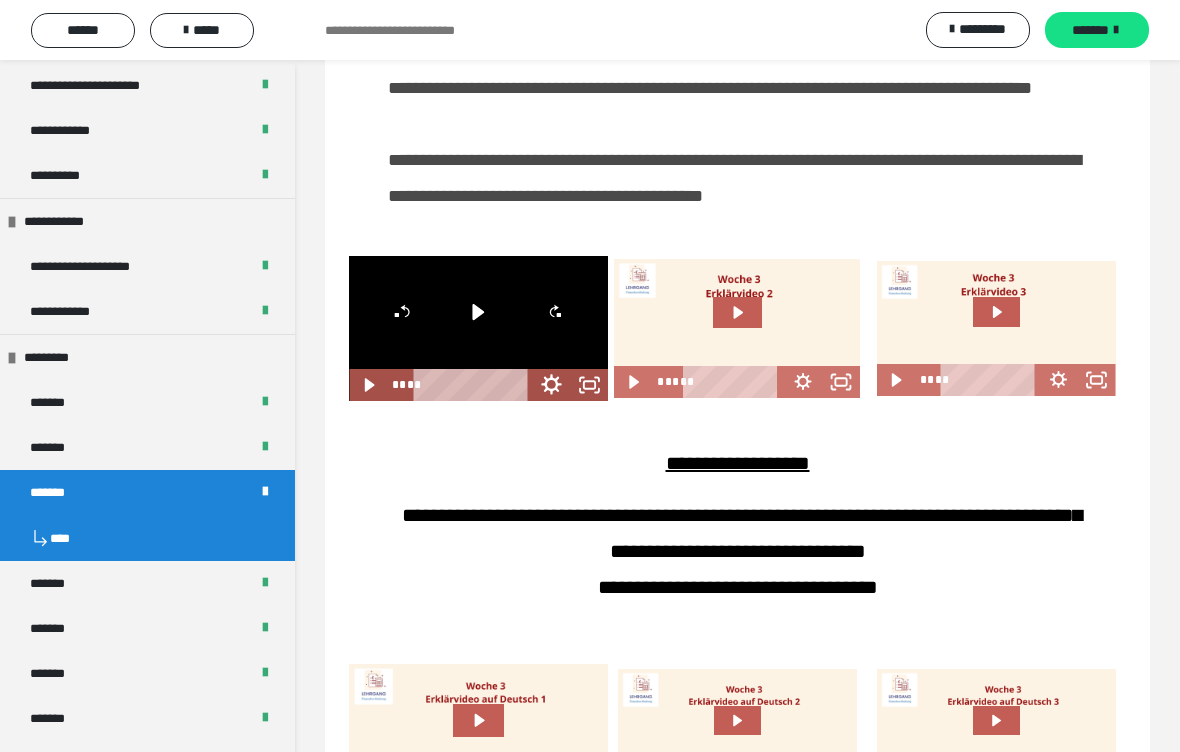 click 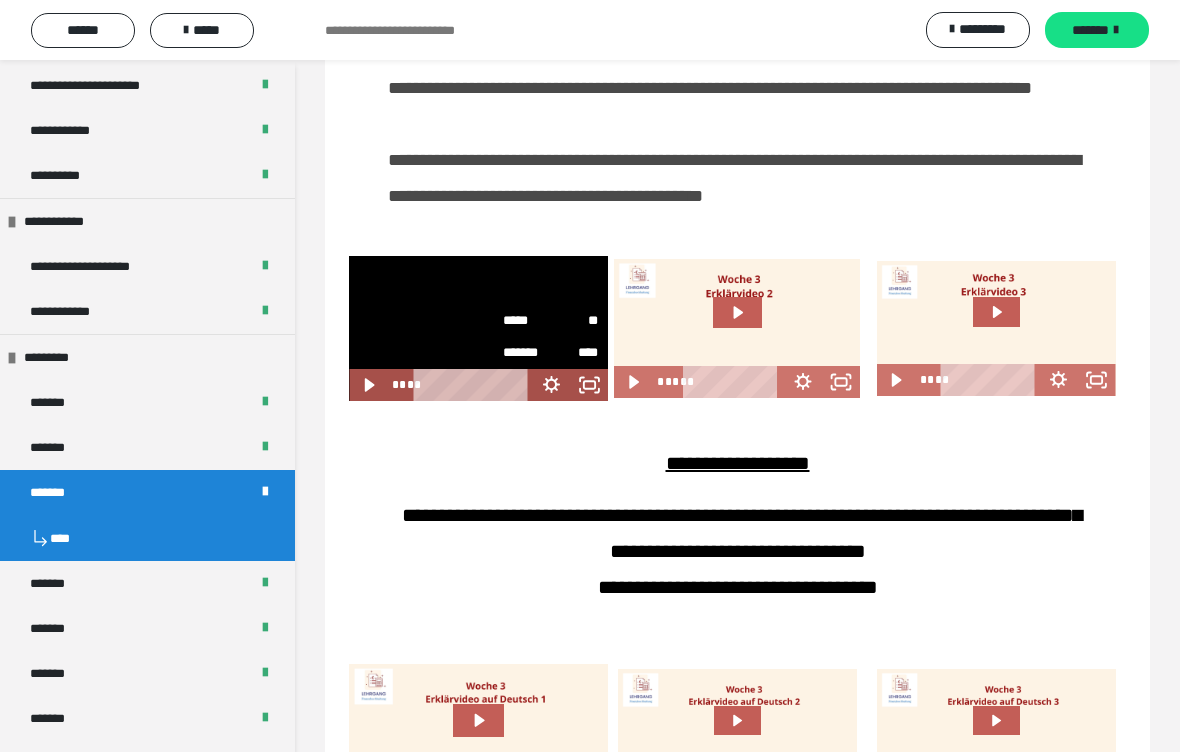 click on "******* ****" at bounding box center (551, 353) 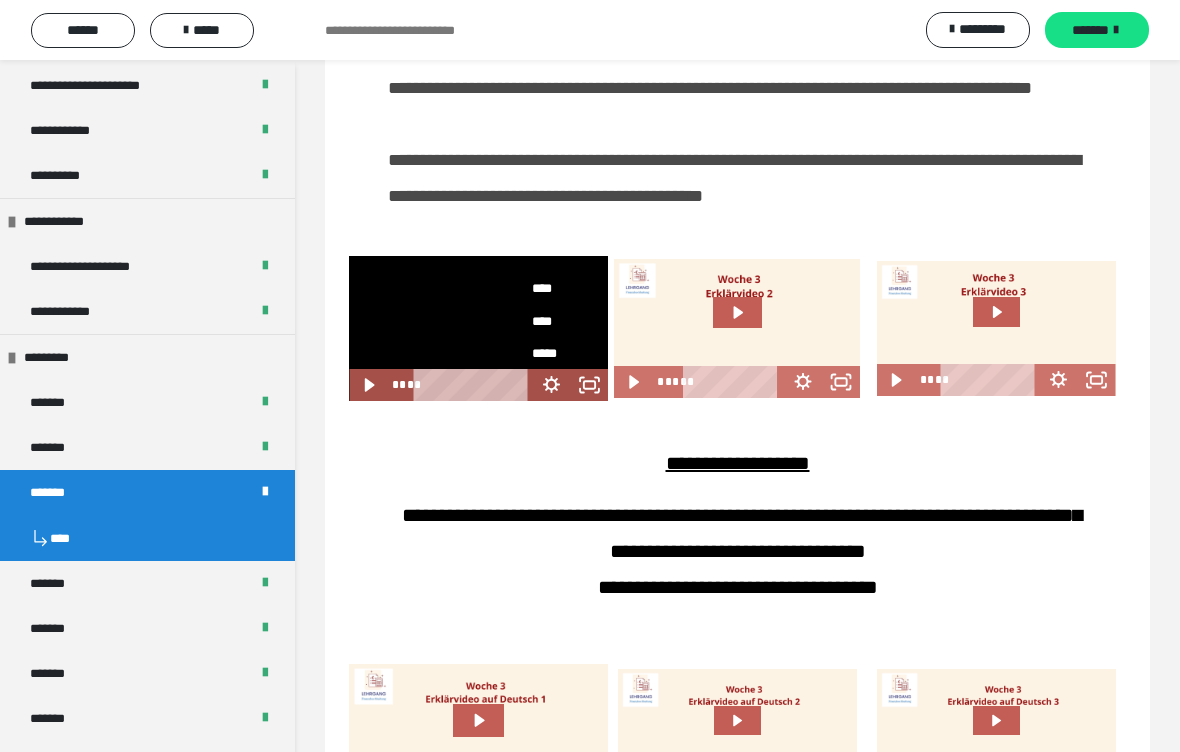 scroll, scrollTop: 155, scrollLeft: 0, axis: vertical 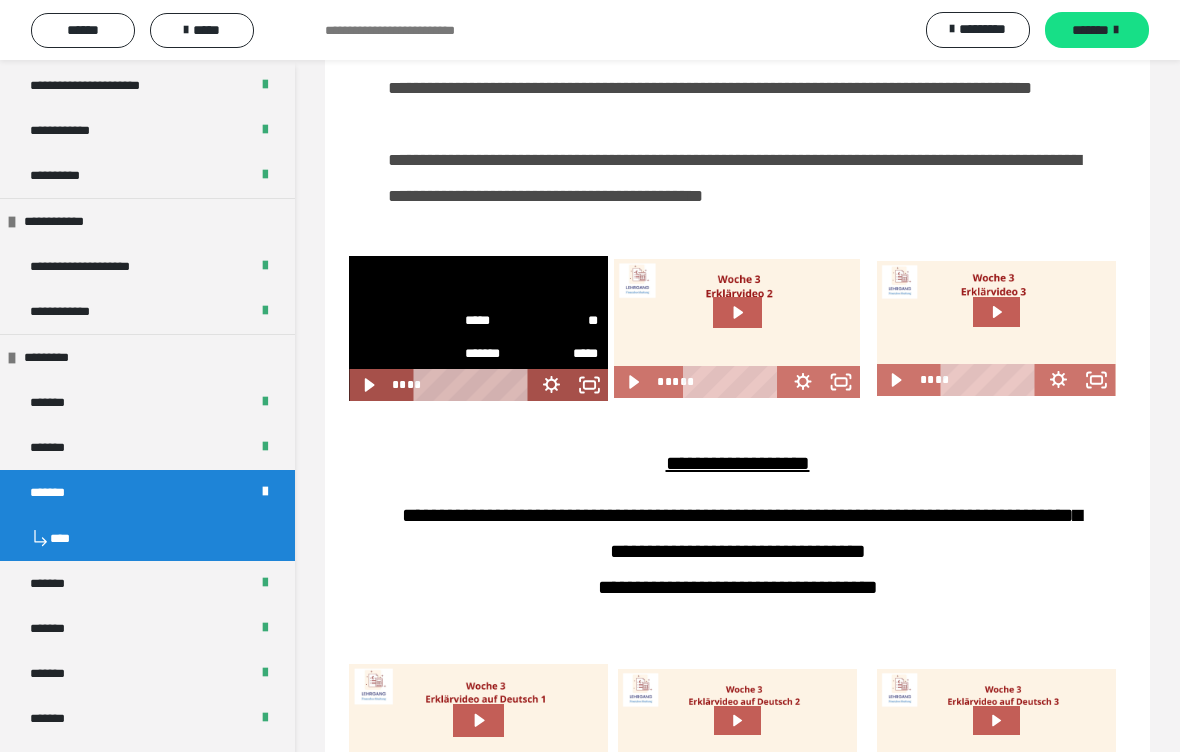 click on "*****" at bounding box center (498, 321) 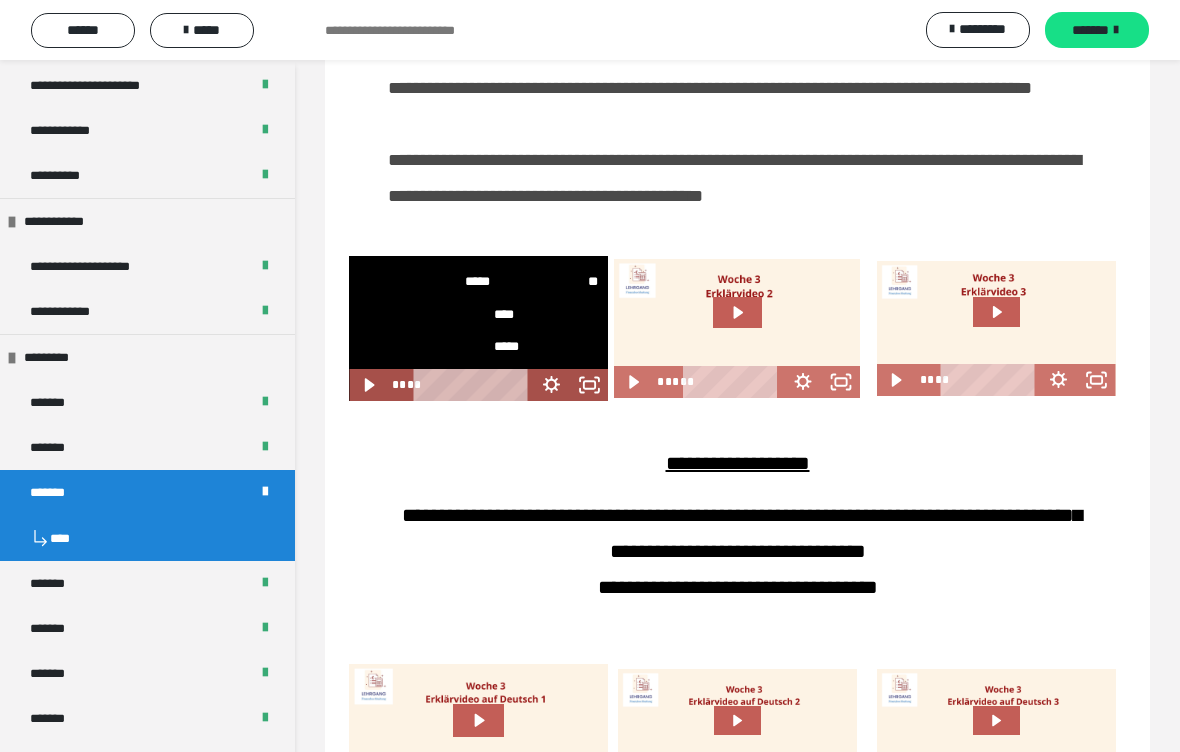 click at bounding box center [478, 329] 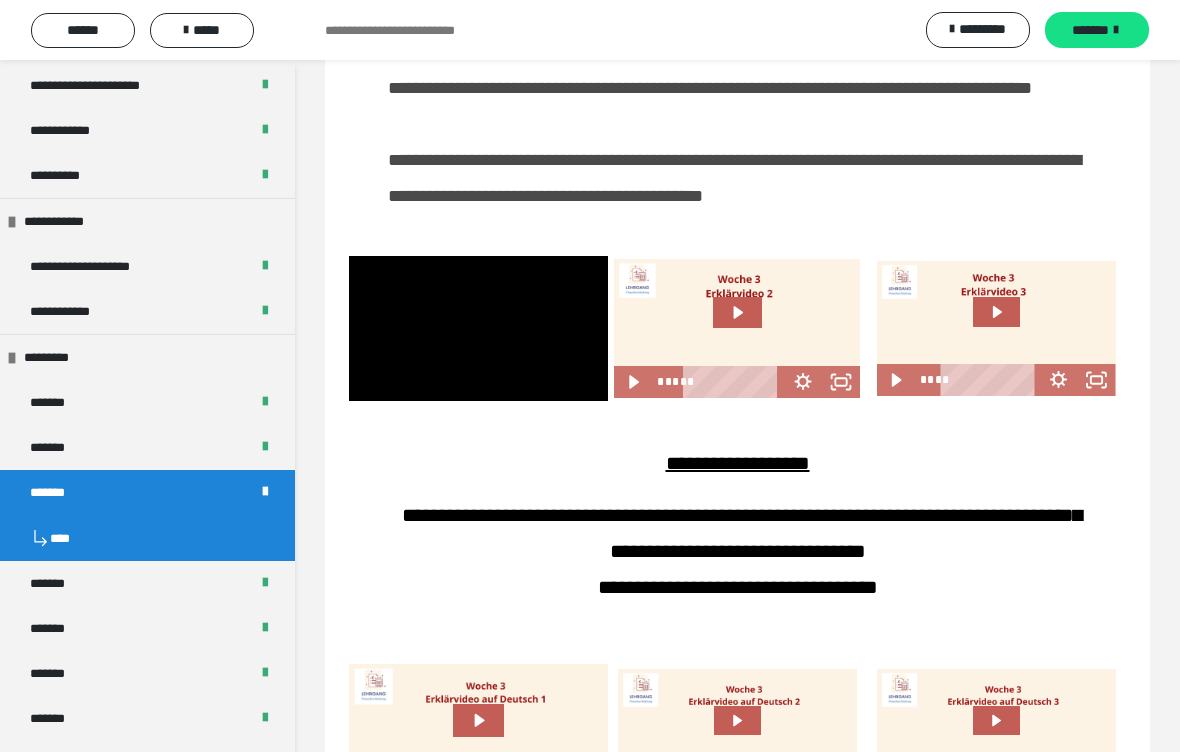 click at bounding box center [478, 329] 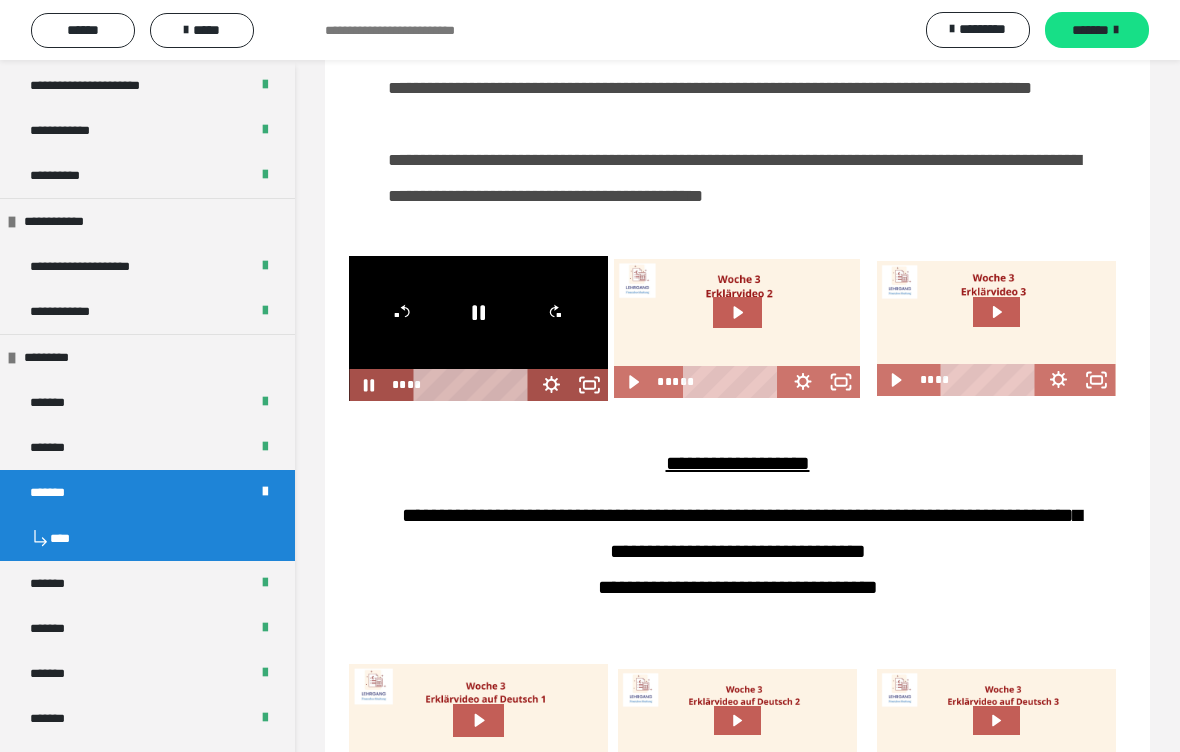 click 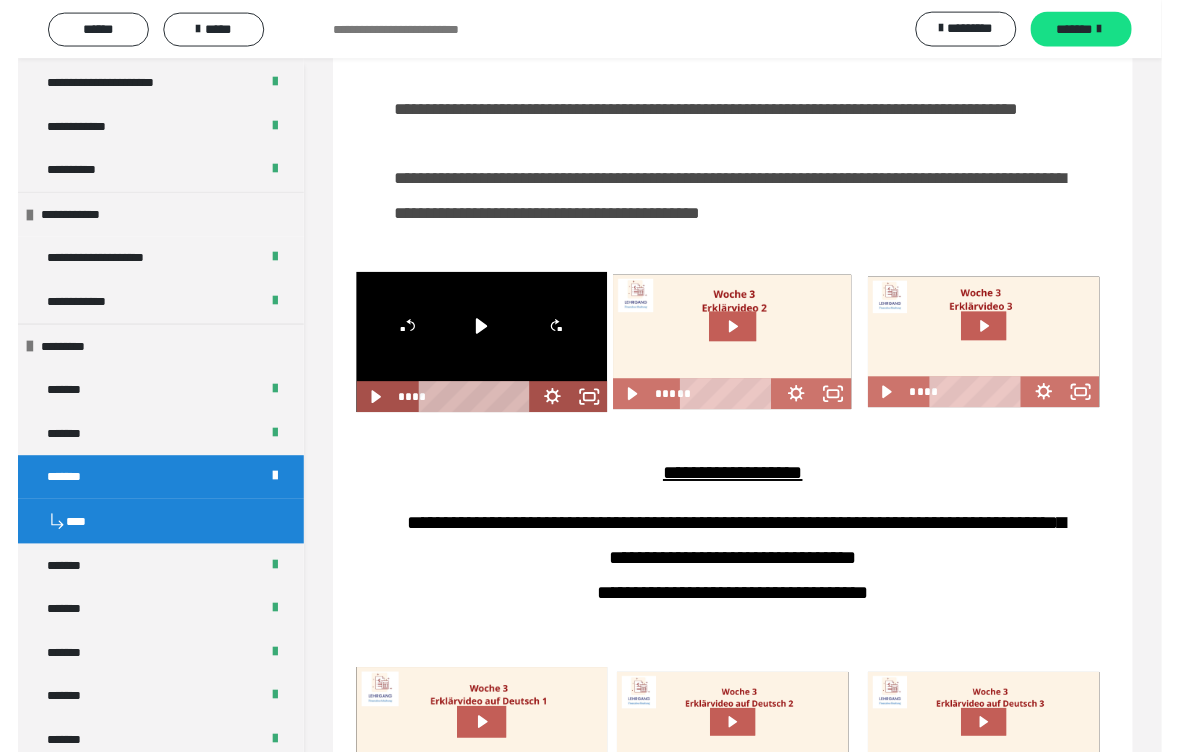 scroll, scrollTop: 1922, scrollLeft: 0, axis: vertical 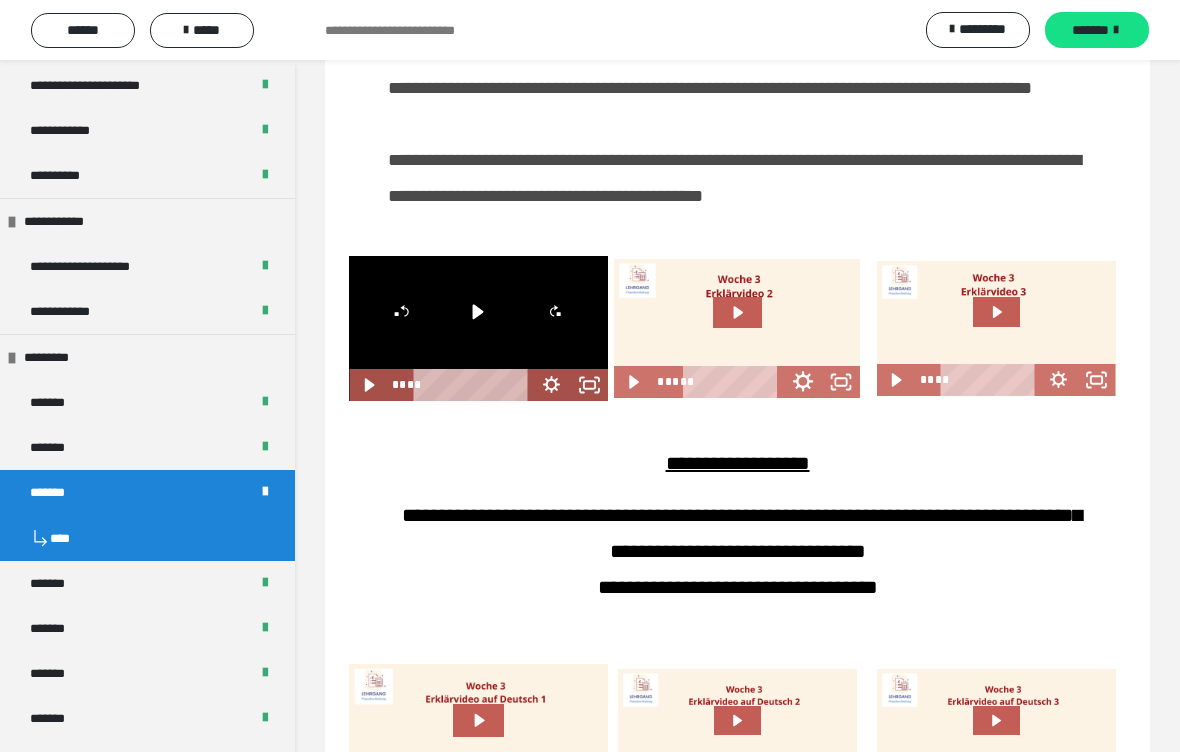click 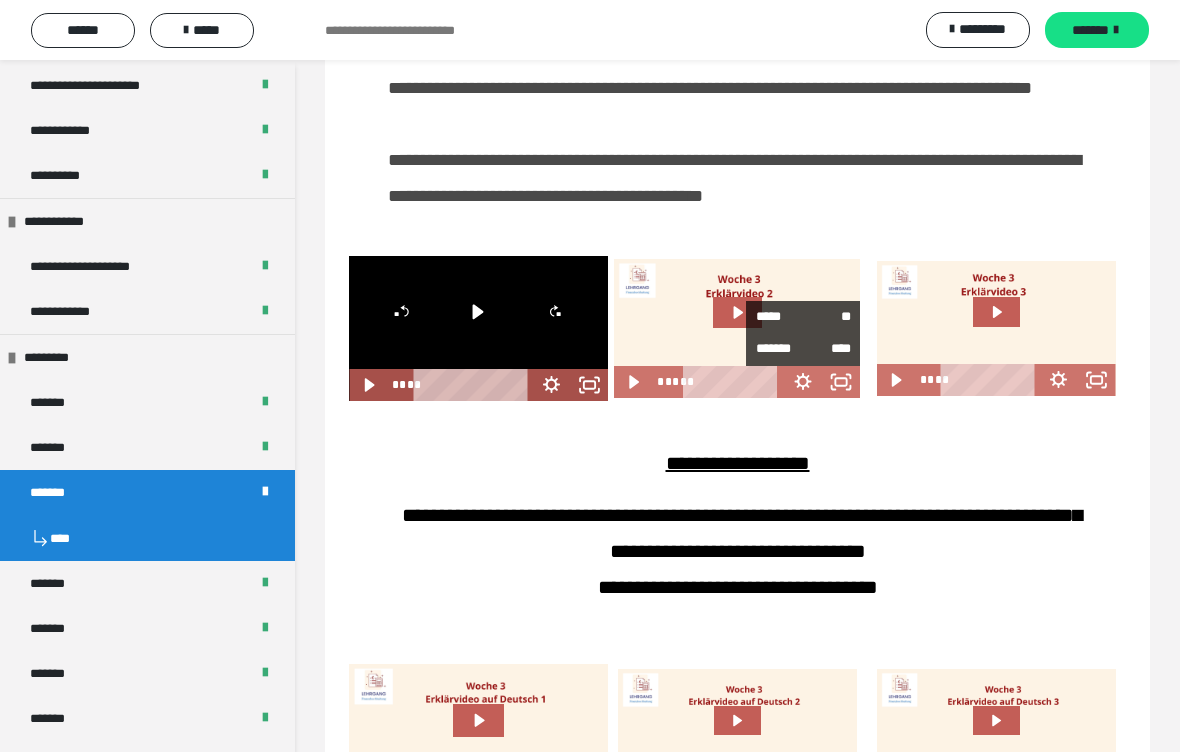 click on "****" at bounding box center (827, 349) 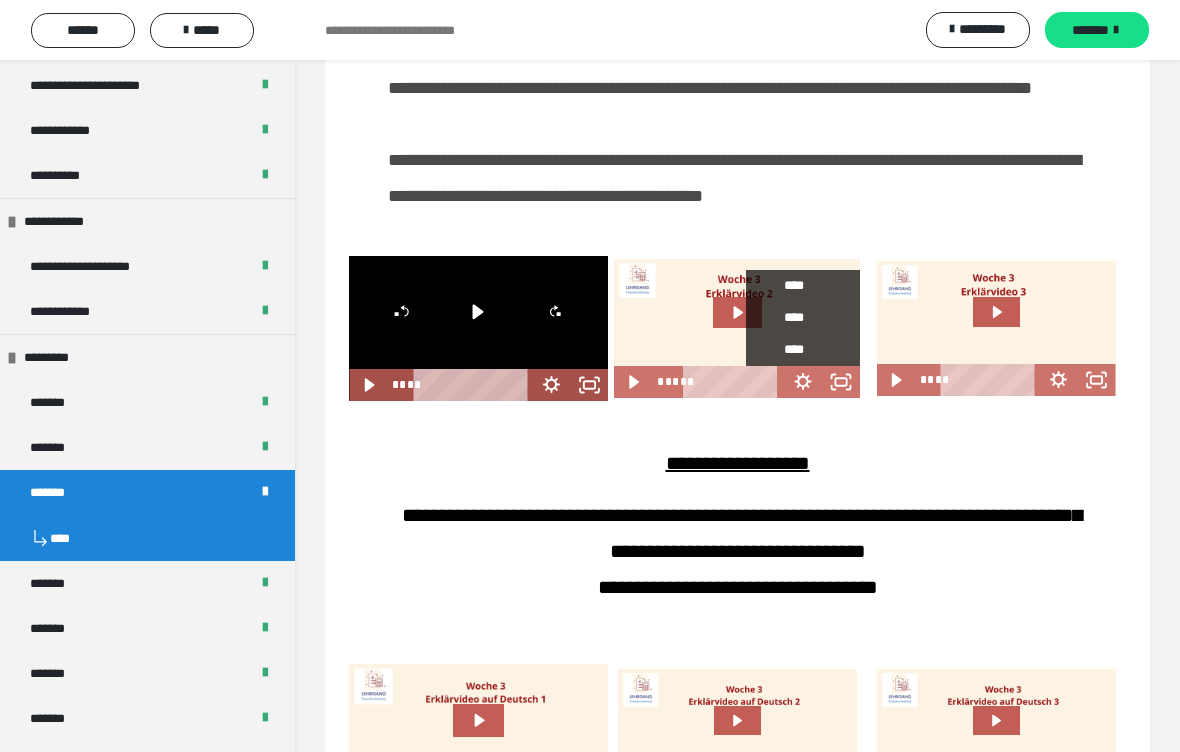 scroll, scrollTop: 130, scrollLeft: 0, axis: vertical 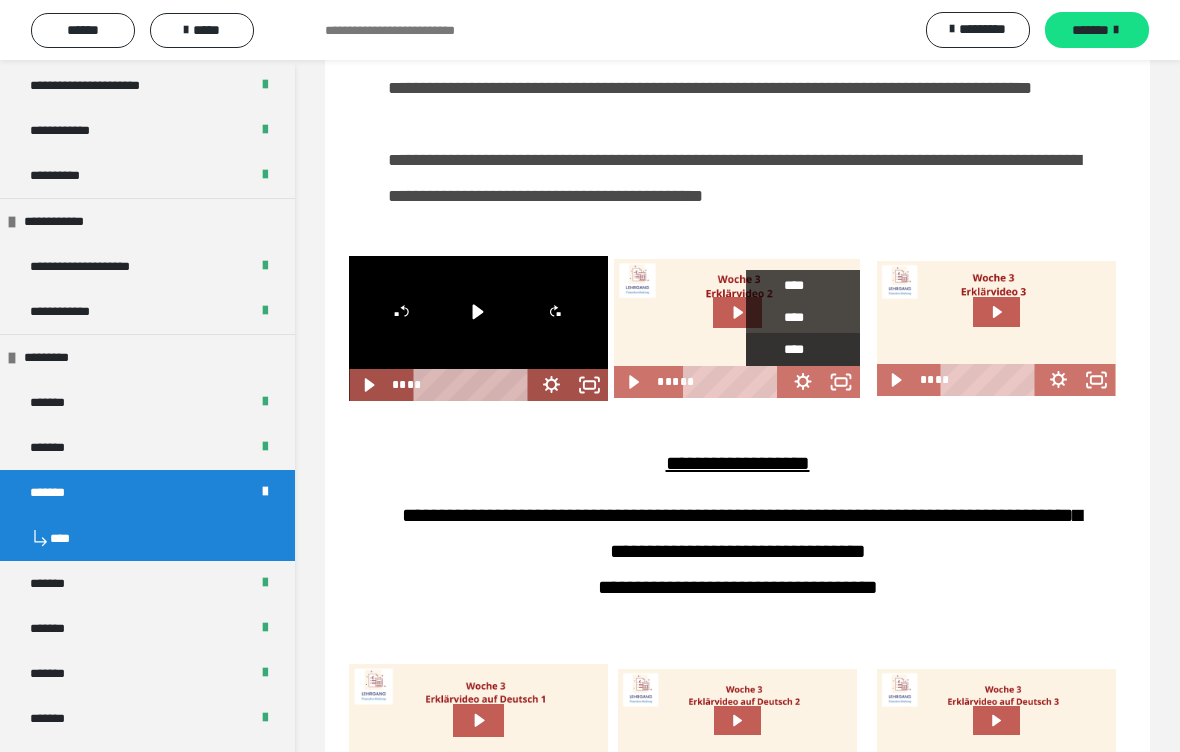 click on "****" at bounding box center (803, 349) 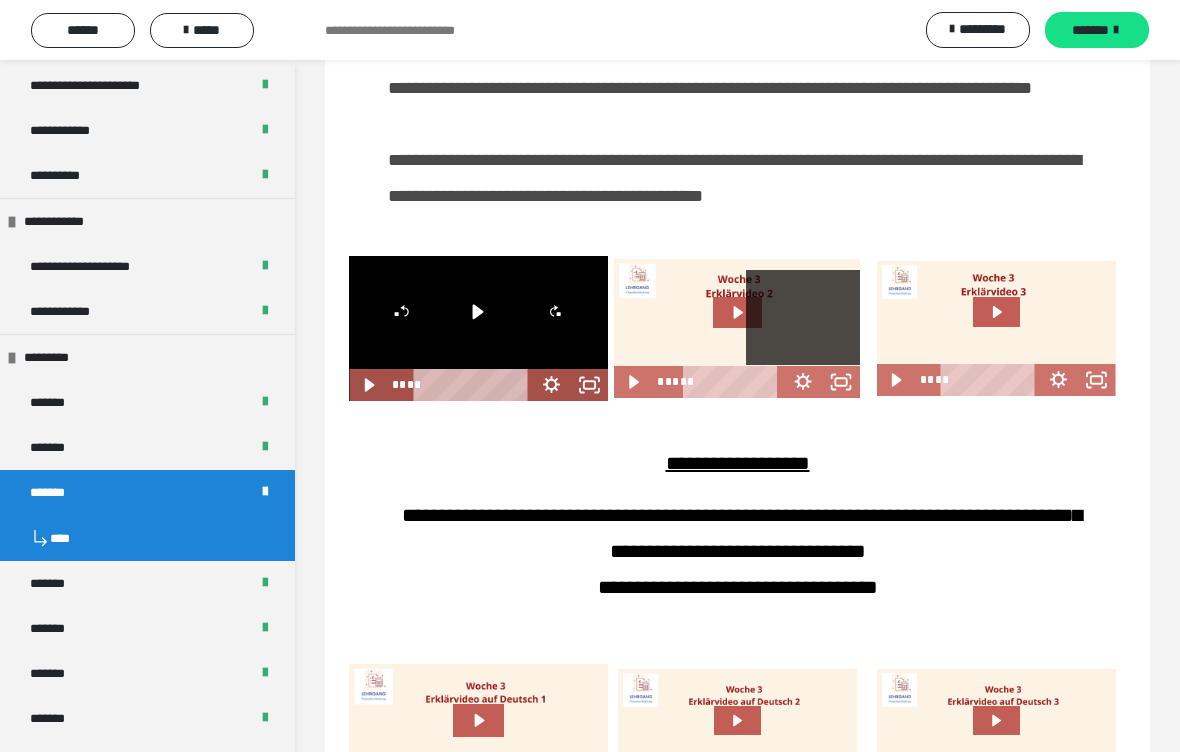 scroll, scrollTop: 0, scrollLeft: 0, axis: both 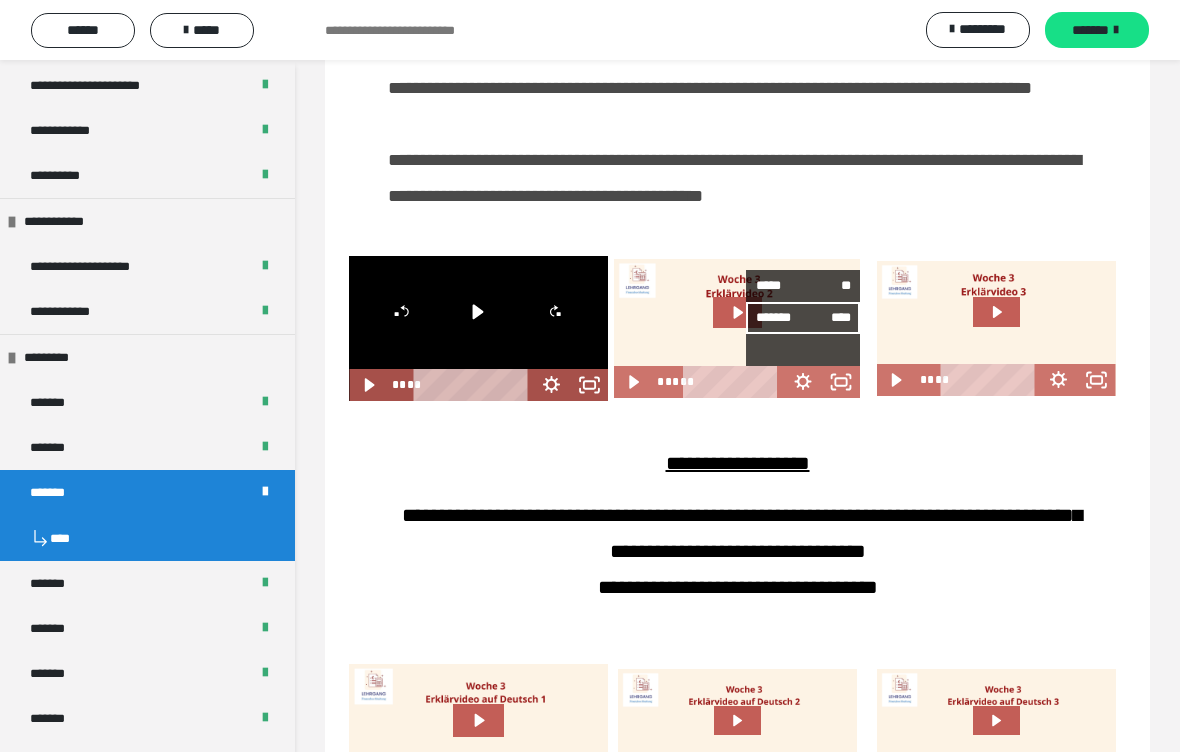 click at bounding box center [737, 328] 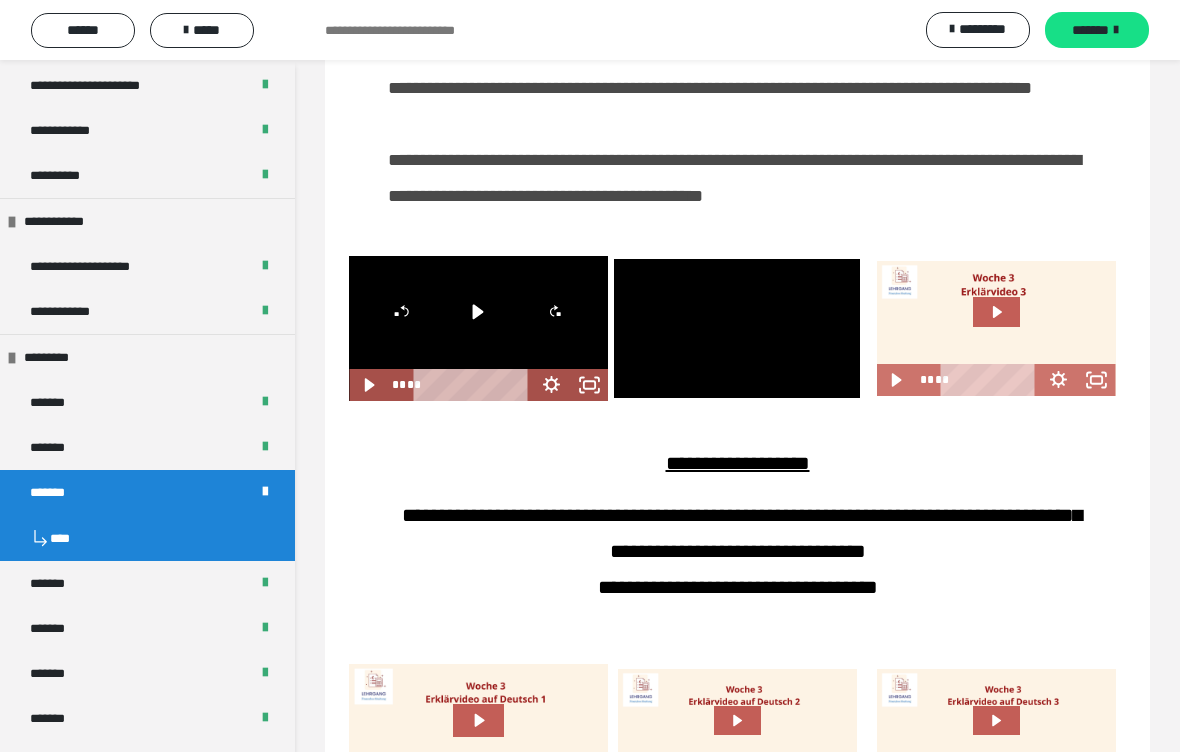 click at bounding box center (737, 328) 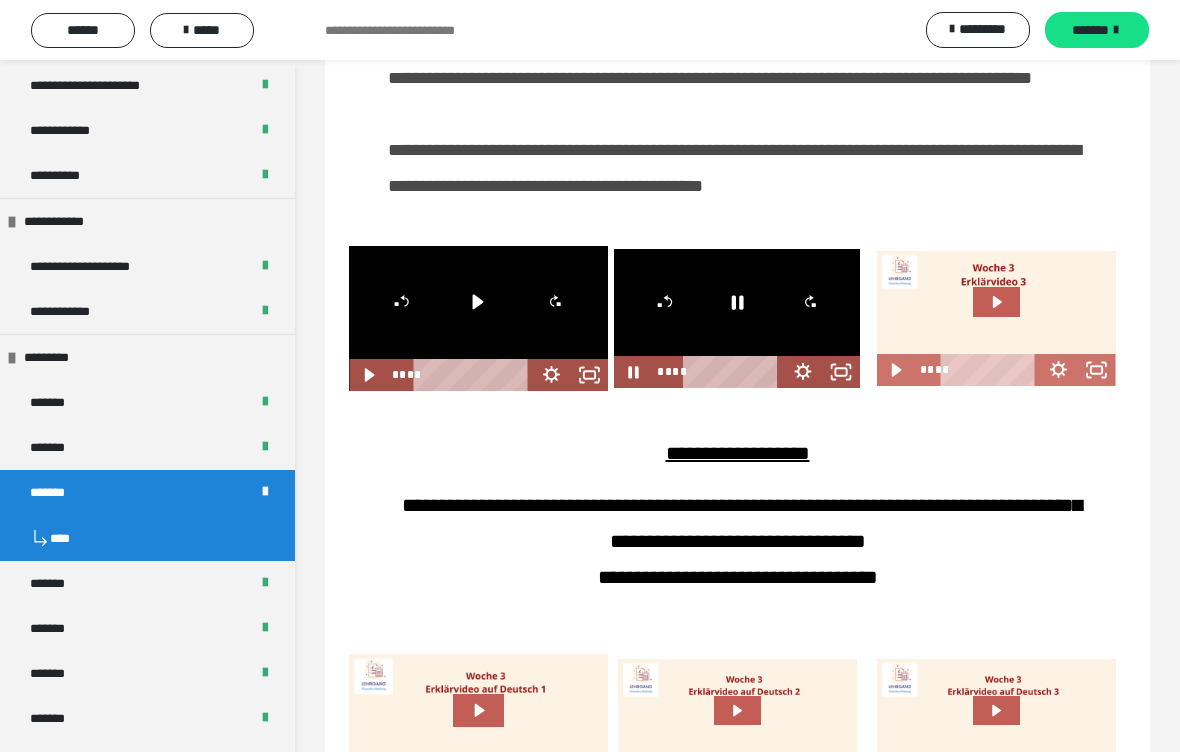 click 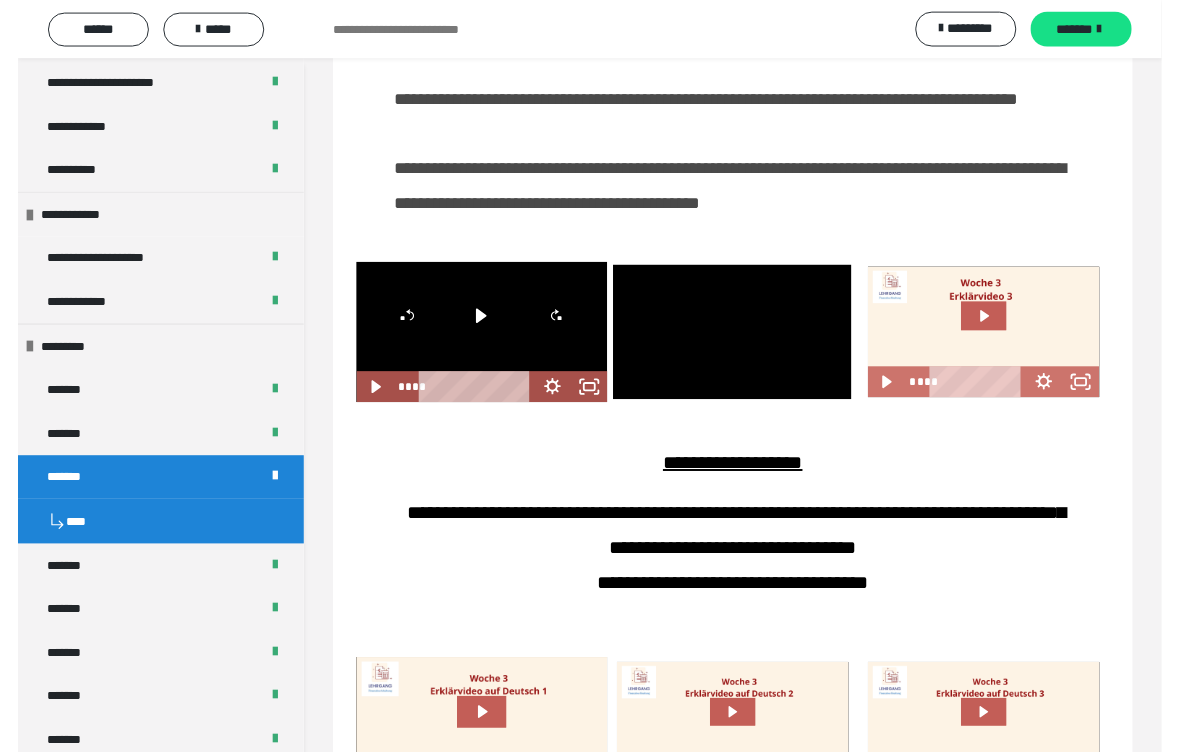 scroll, scrollTop: 1932, scrollLeft: 0, axis: vertical 